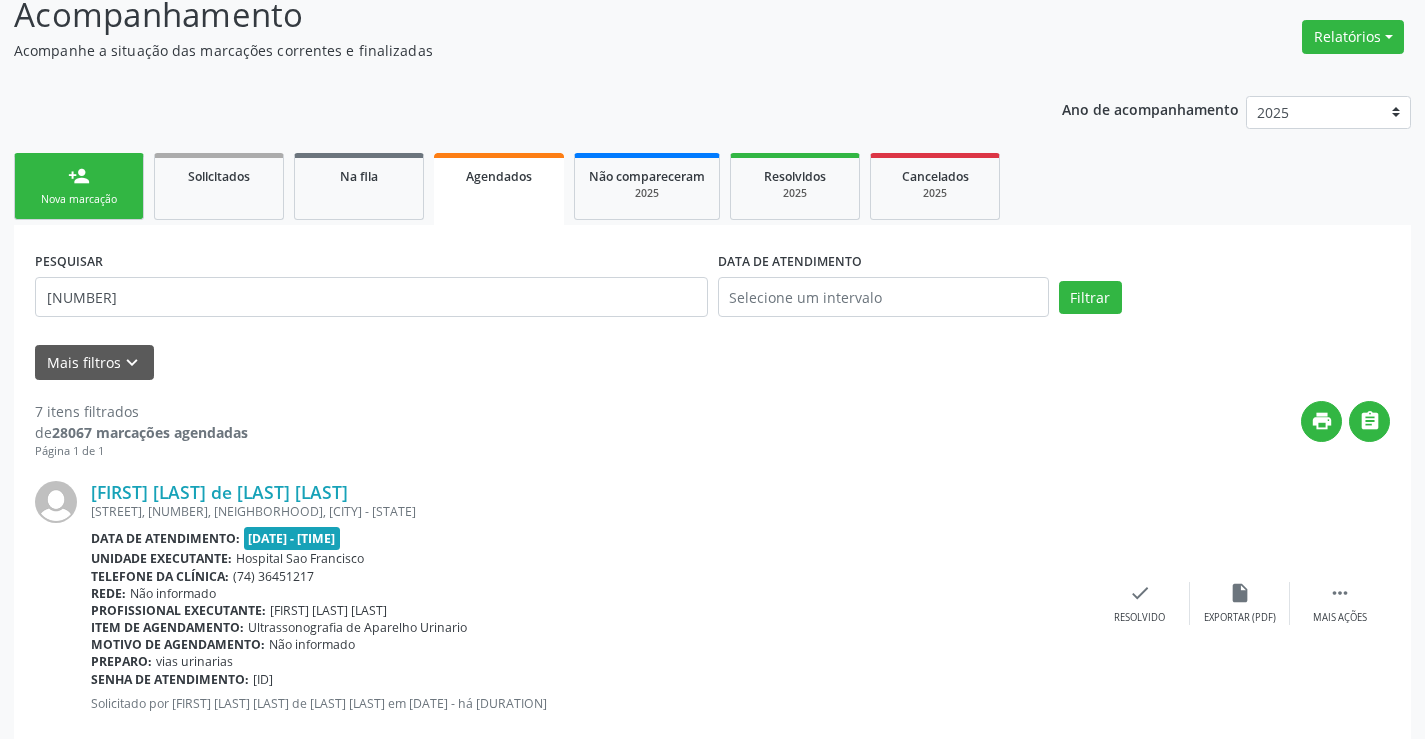 scroll, scrollTop: 0, scrollLeft: 0, axis: both 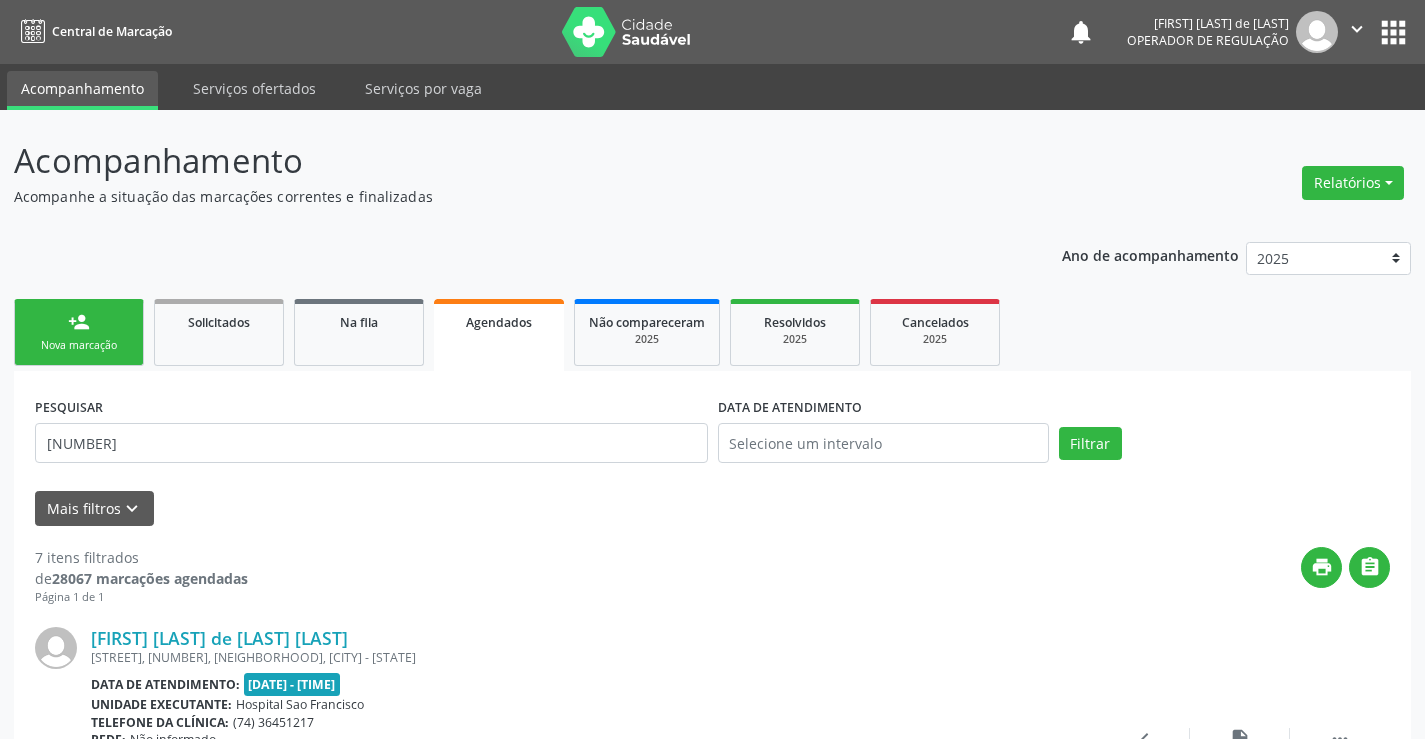click on "Agendados" at bounding box center (499, 335) 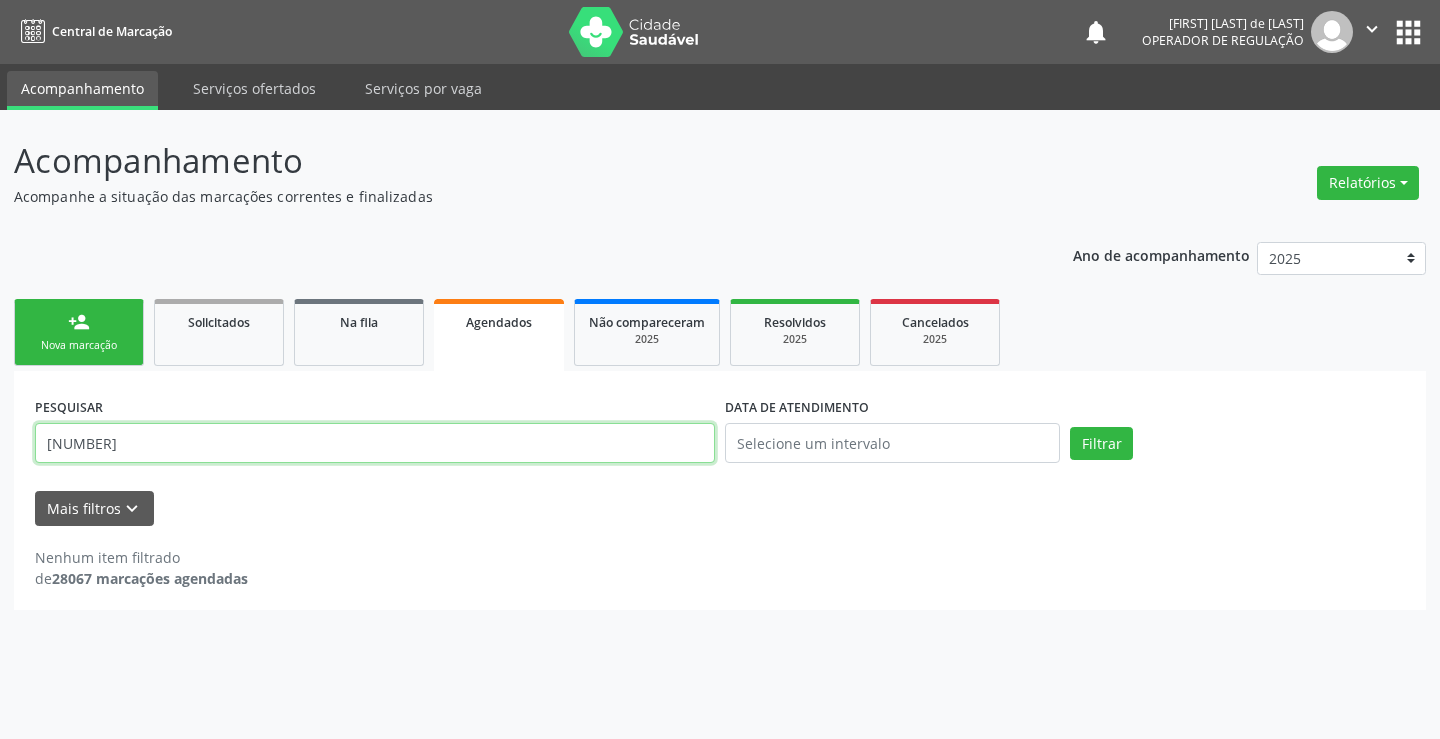 click on "[NUMBER]" at bounding box center (375, 443) 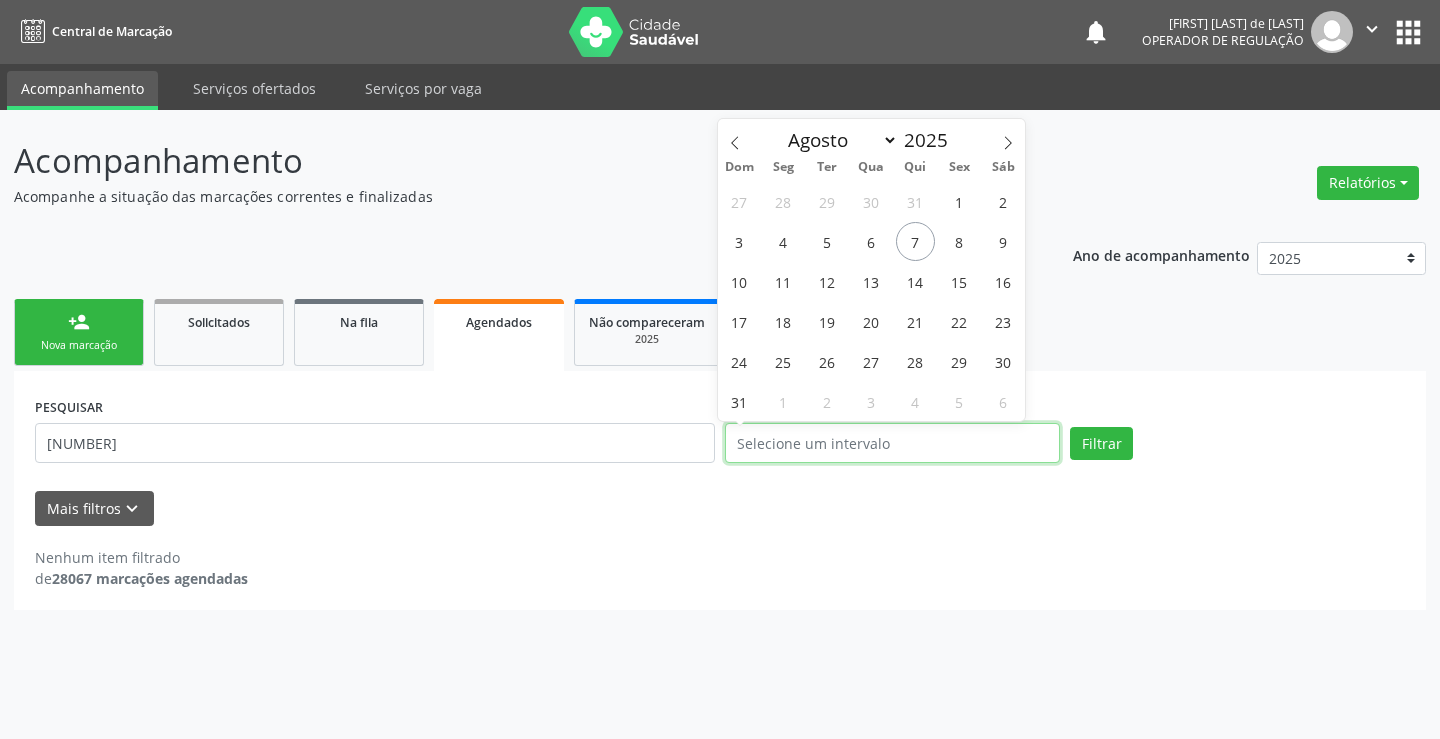 click at bounding box center [892, 443] 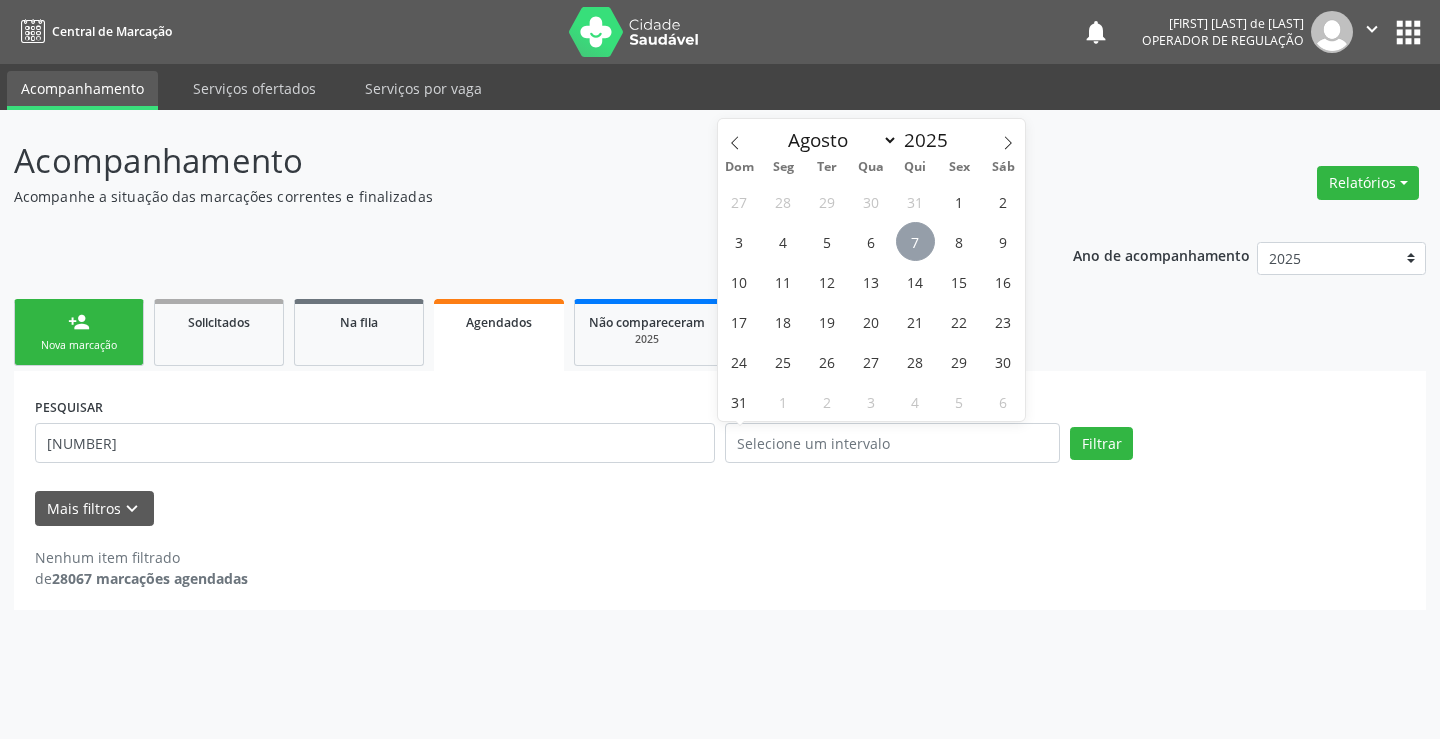 click on "7" at bounding box center [915, 241] 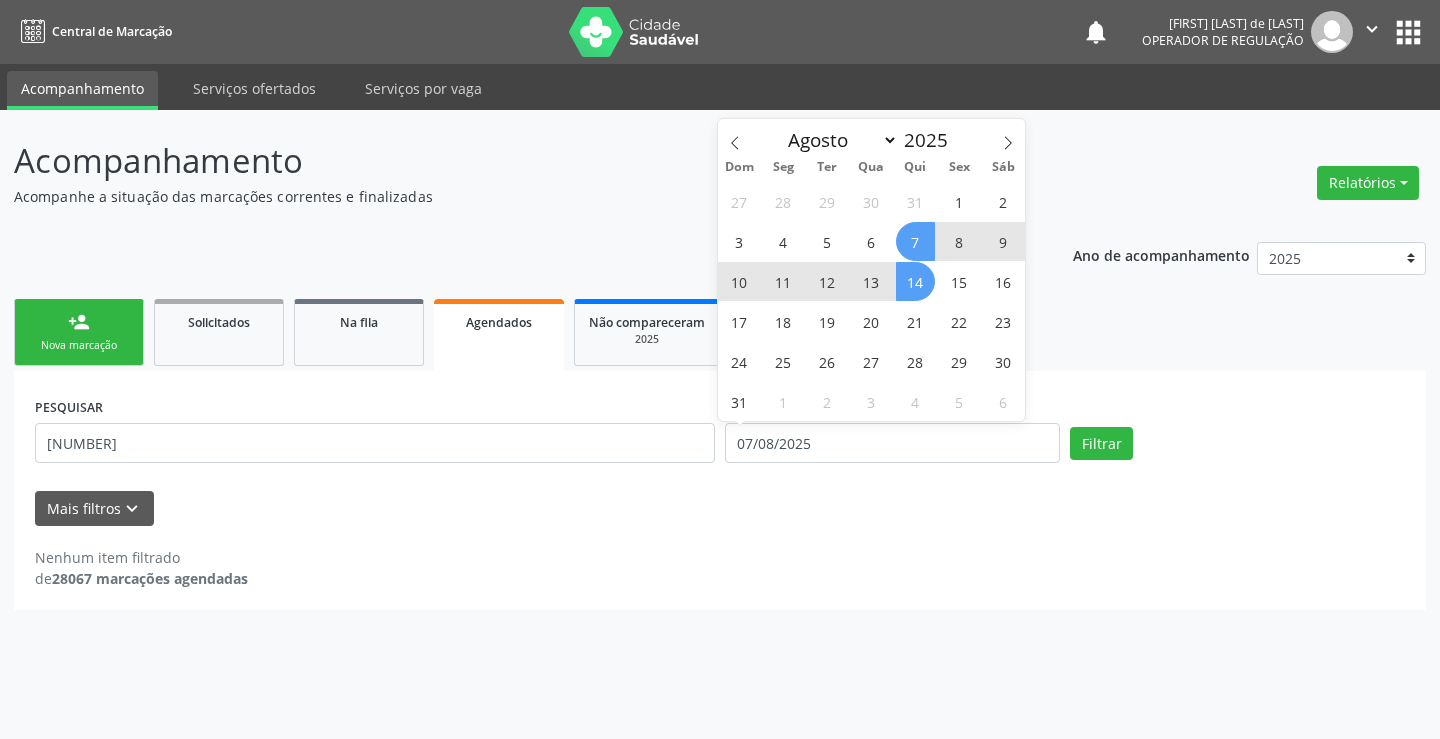 click on "14" at bounding box center (915, 281) 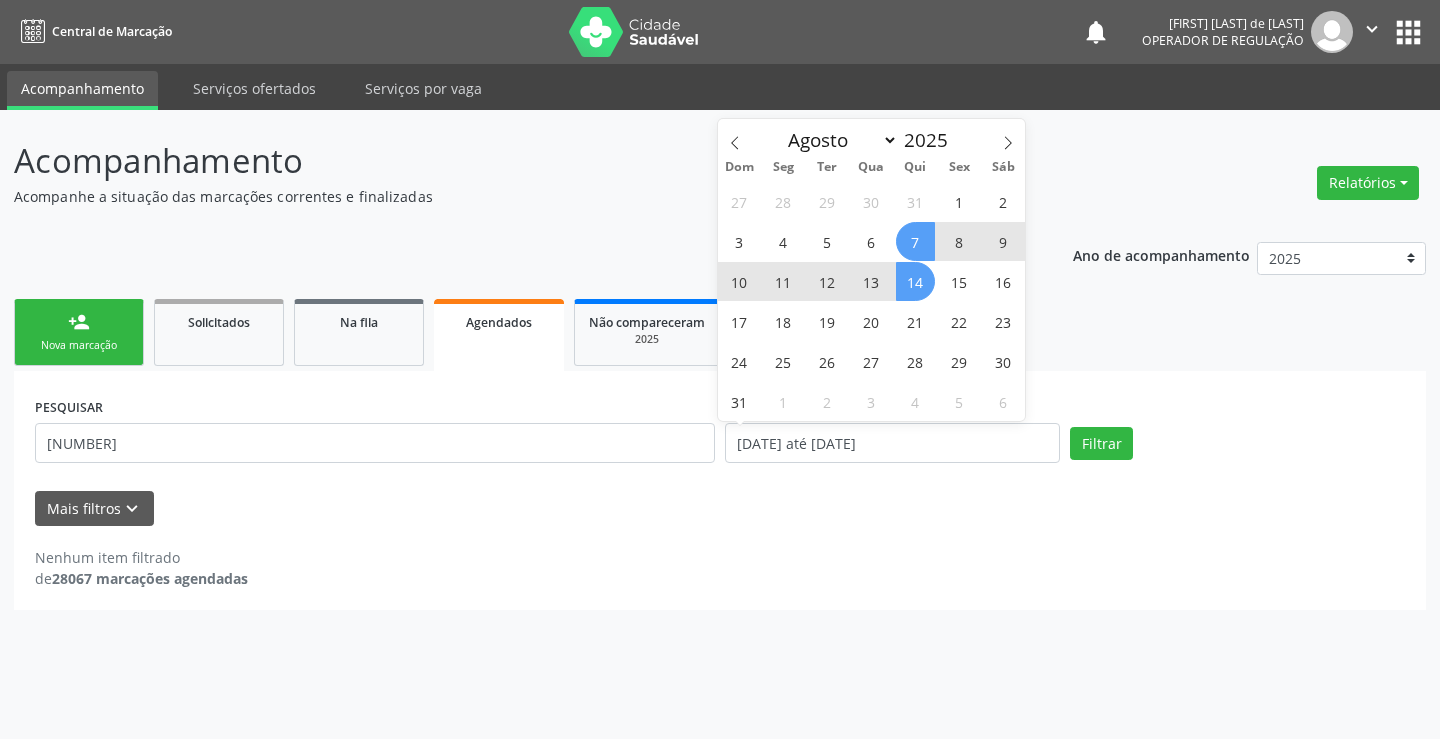 select on "7" 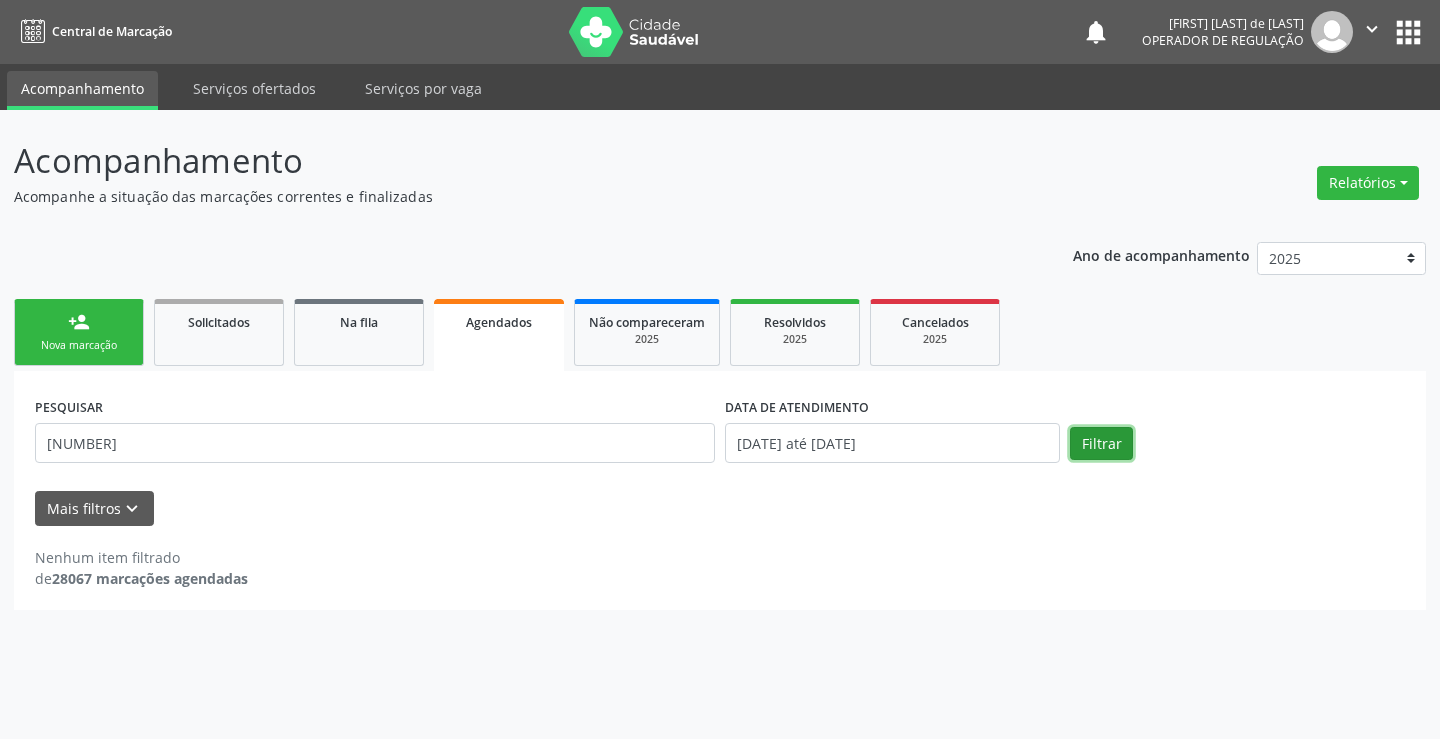 click on "Filtrar" at bounding box center [1101, 444] 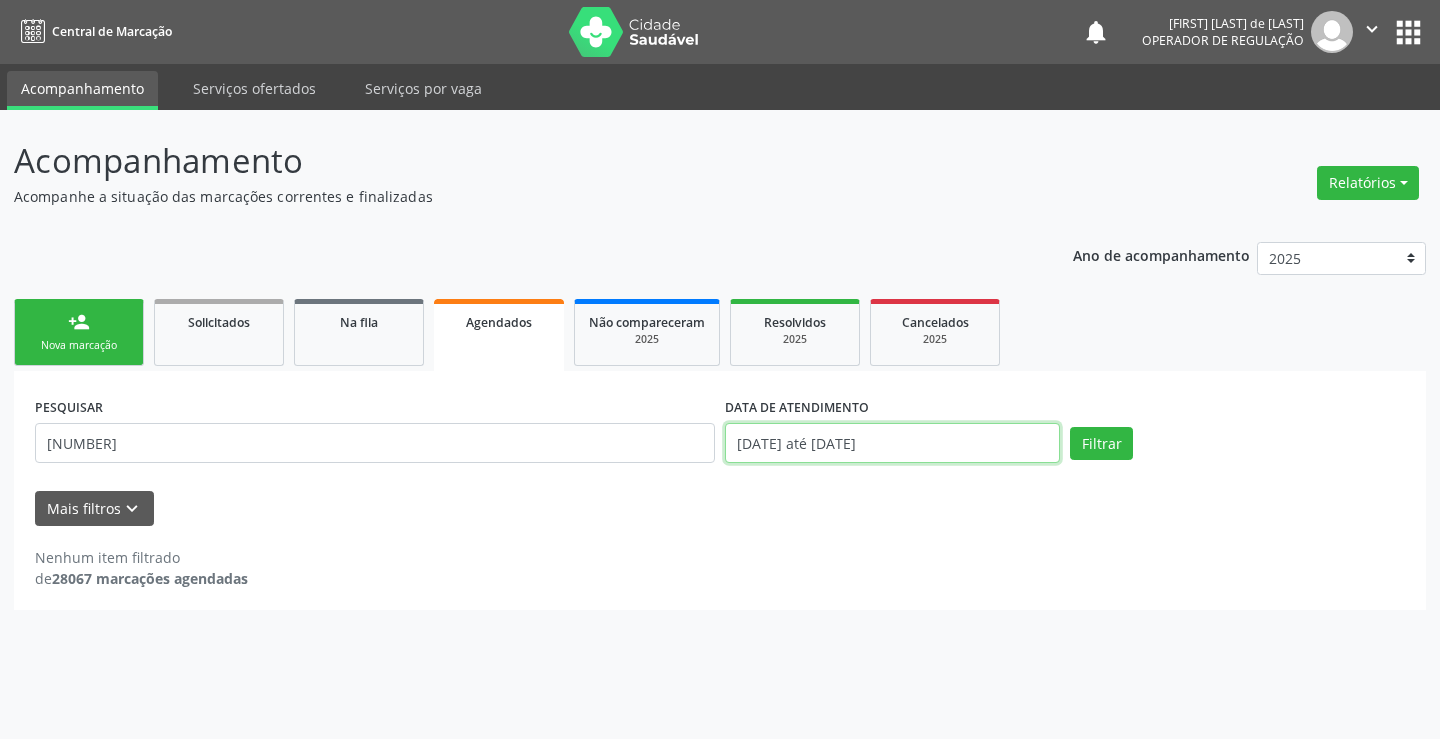 click on "[DATE] até [DATE]" at bounding box center [892, 443] 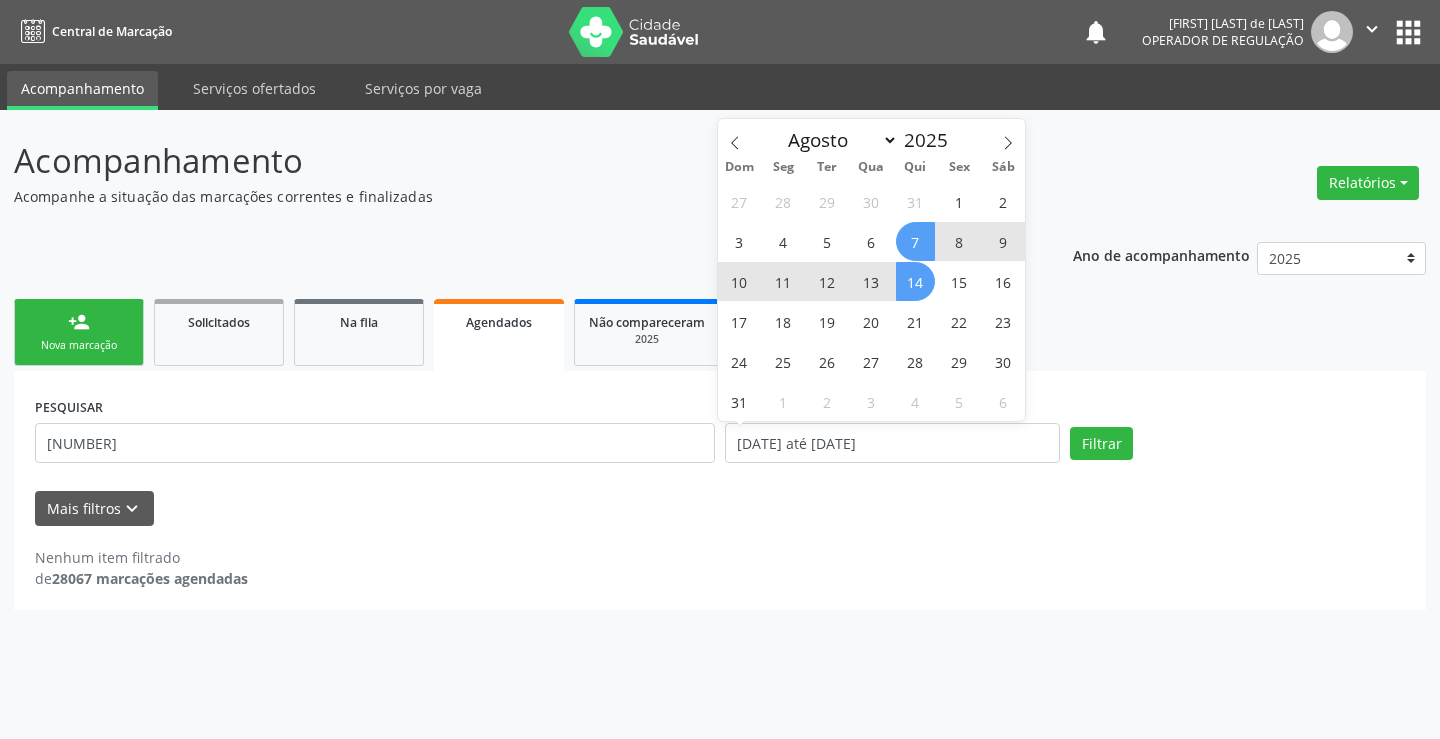 click on "13" at bounding box center (871, 281) 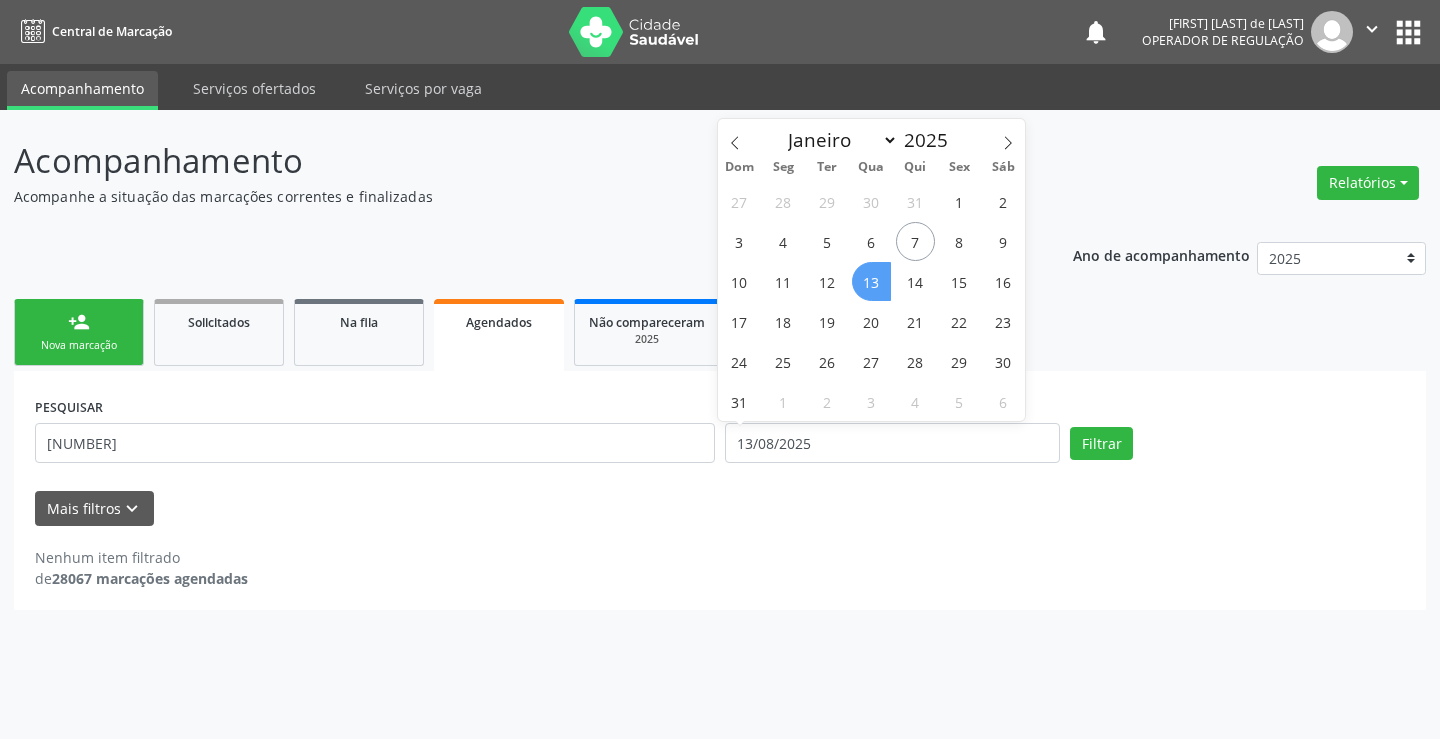 click on "13" at bounding box center (871, 281) 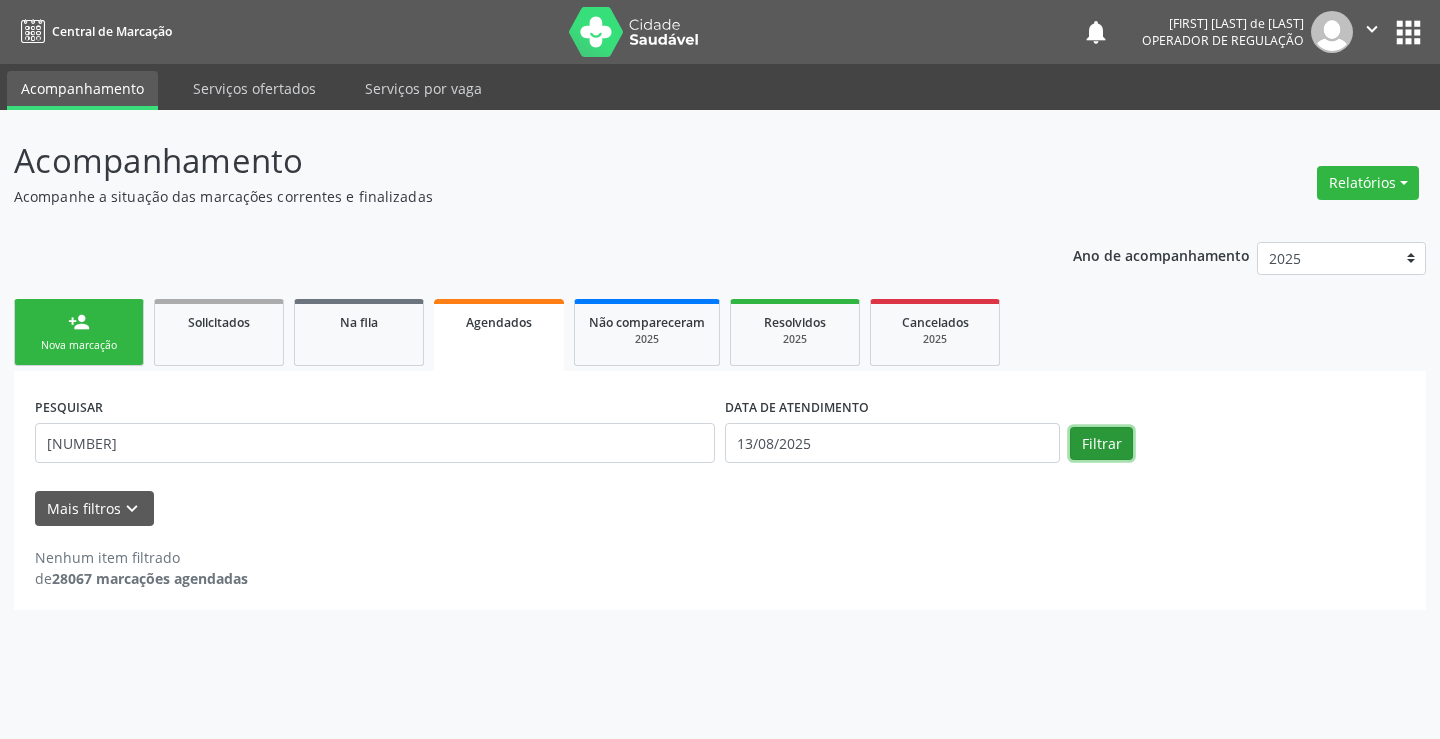 click on "Filtrar" at bounding box center (1101, 444) 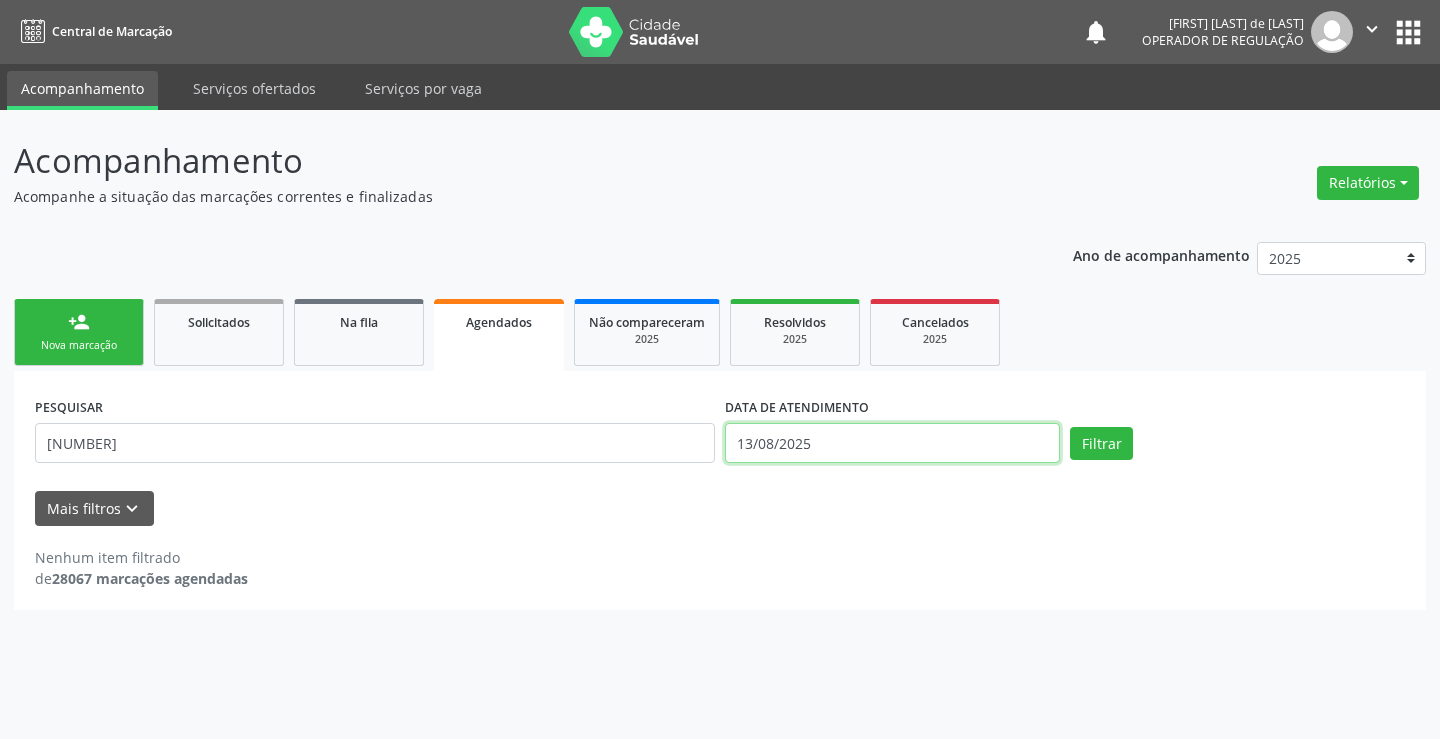 click on "13/08/2025" at bounding box center (892, 443) 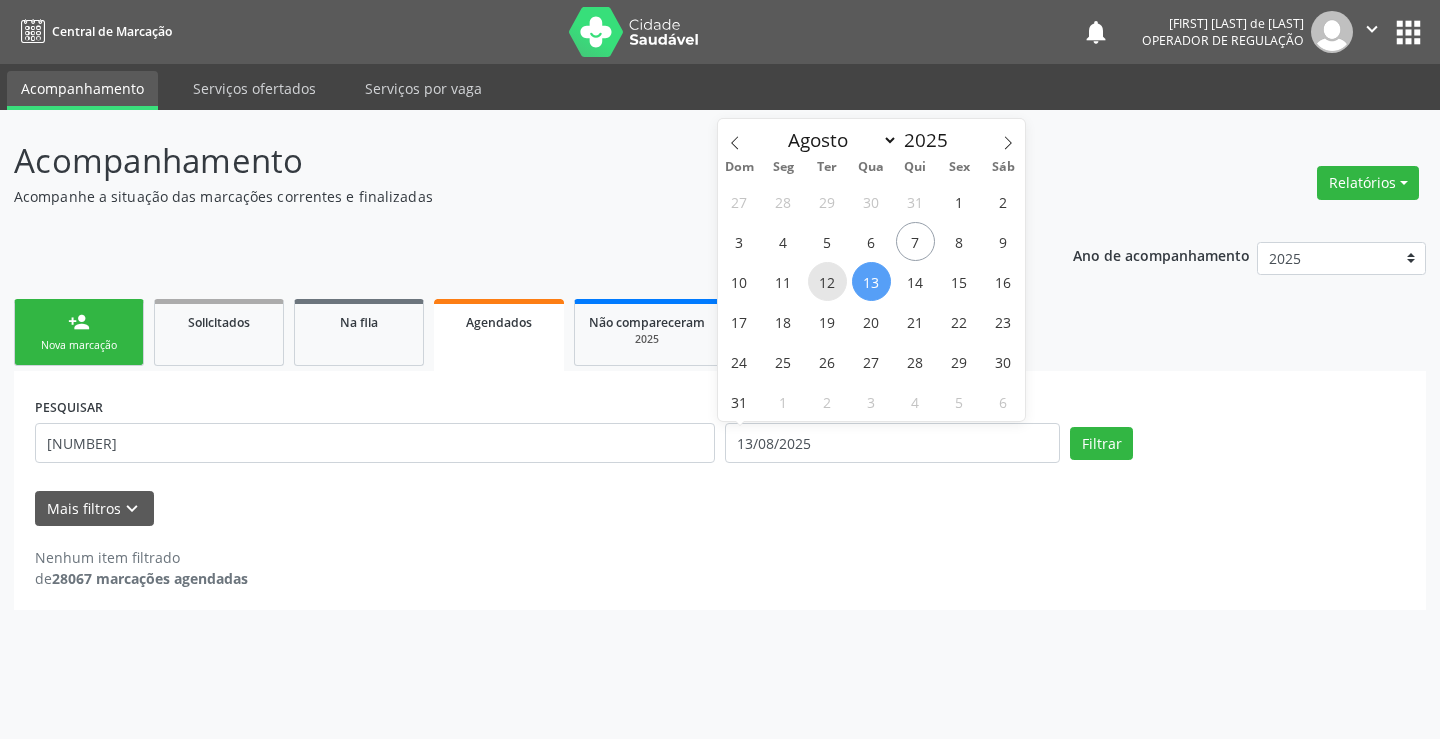 click on "12" at bounding box center (827, 281) 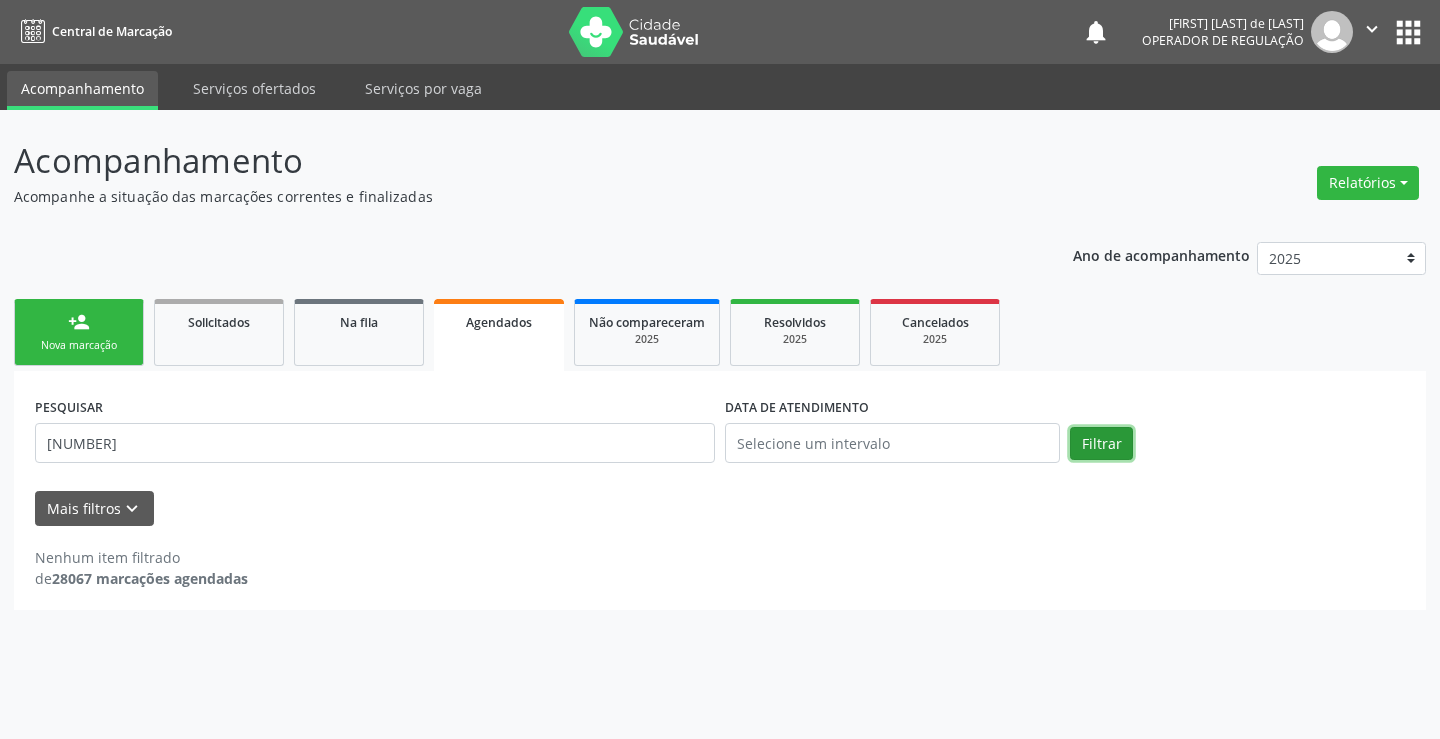 click on "Filtrar" at bounding box center [1101, 444] 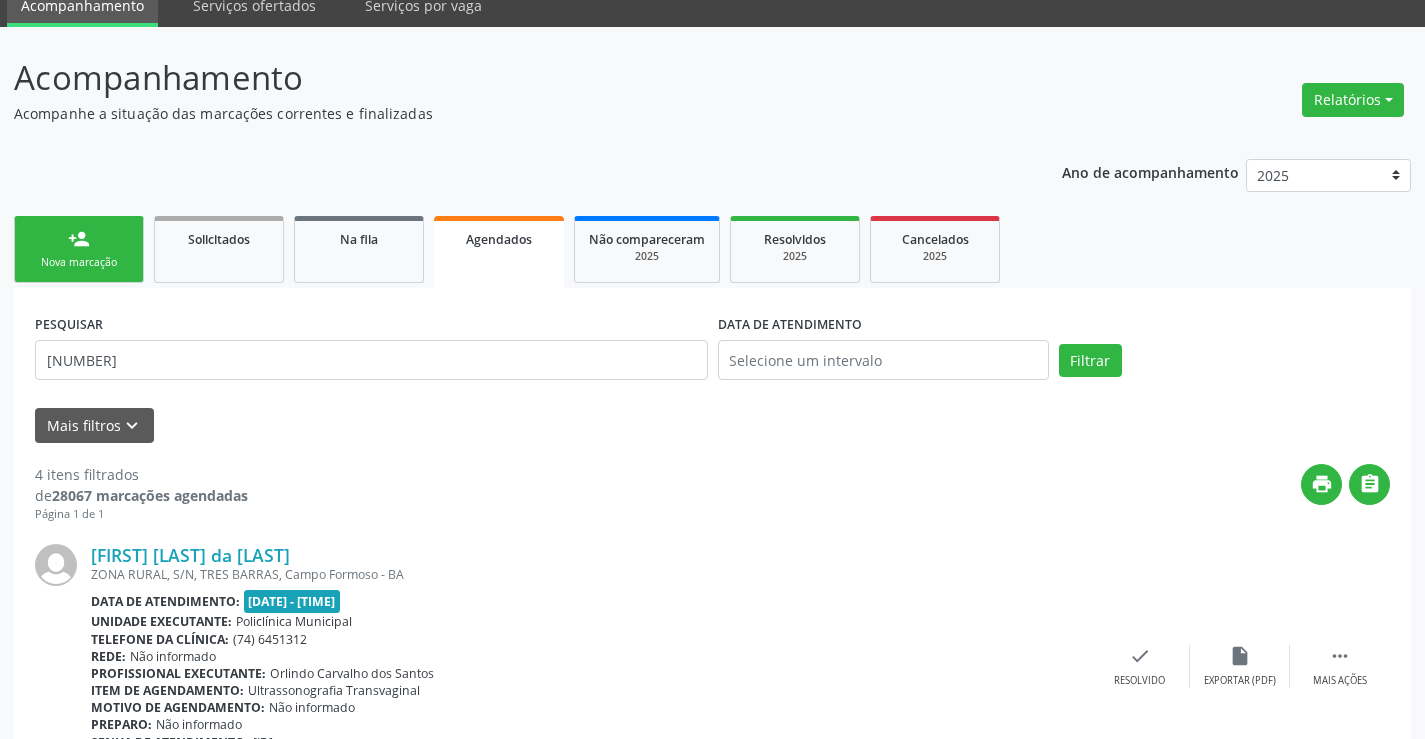 scroll, scrollTop: 0, scrollLeft: 0, axis: both 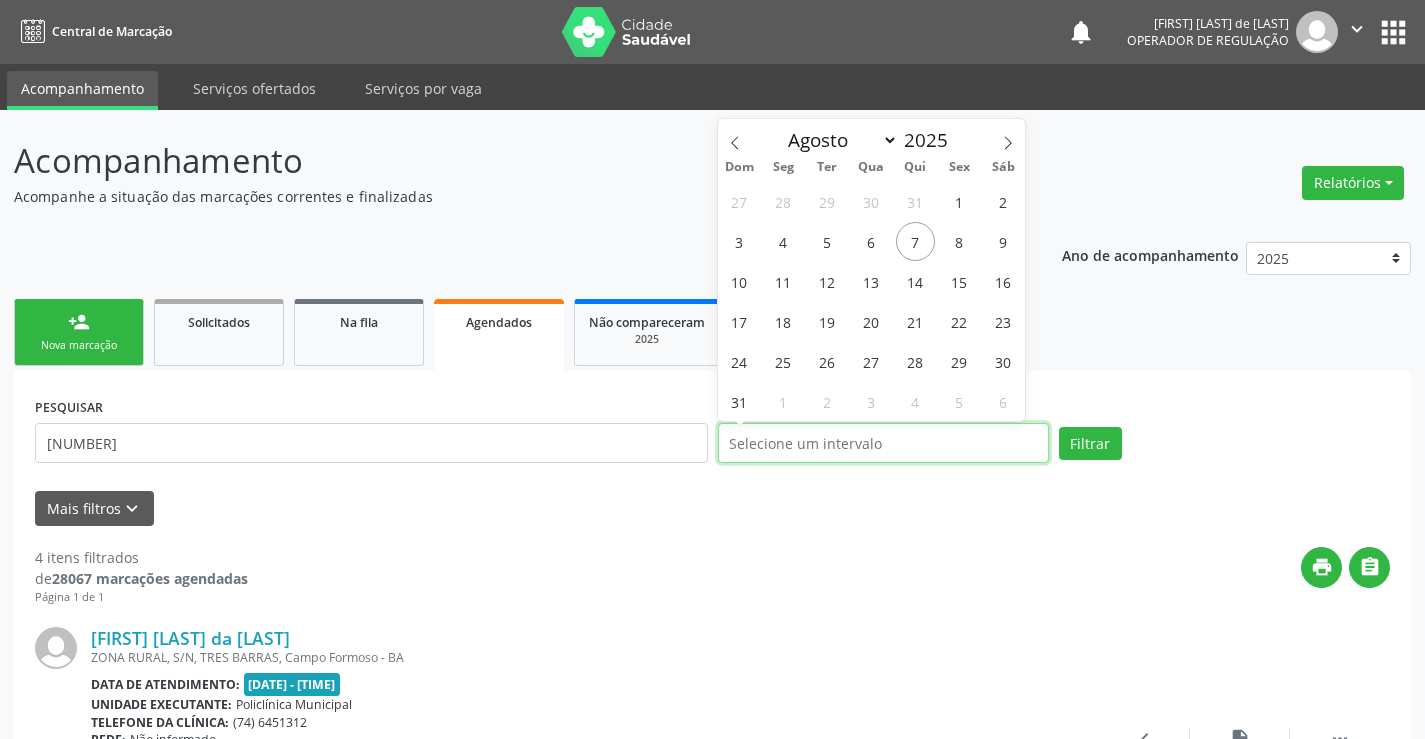 drag, startPoint x: 867, startPoint y: 454, endPoint x: 807, endPoint y: 423, distance: 67.53518 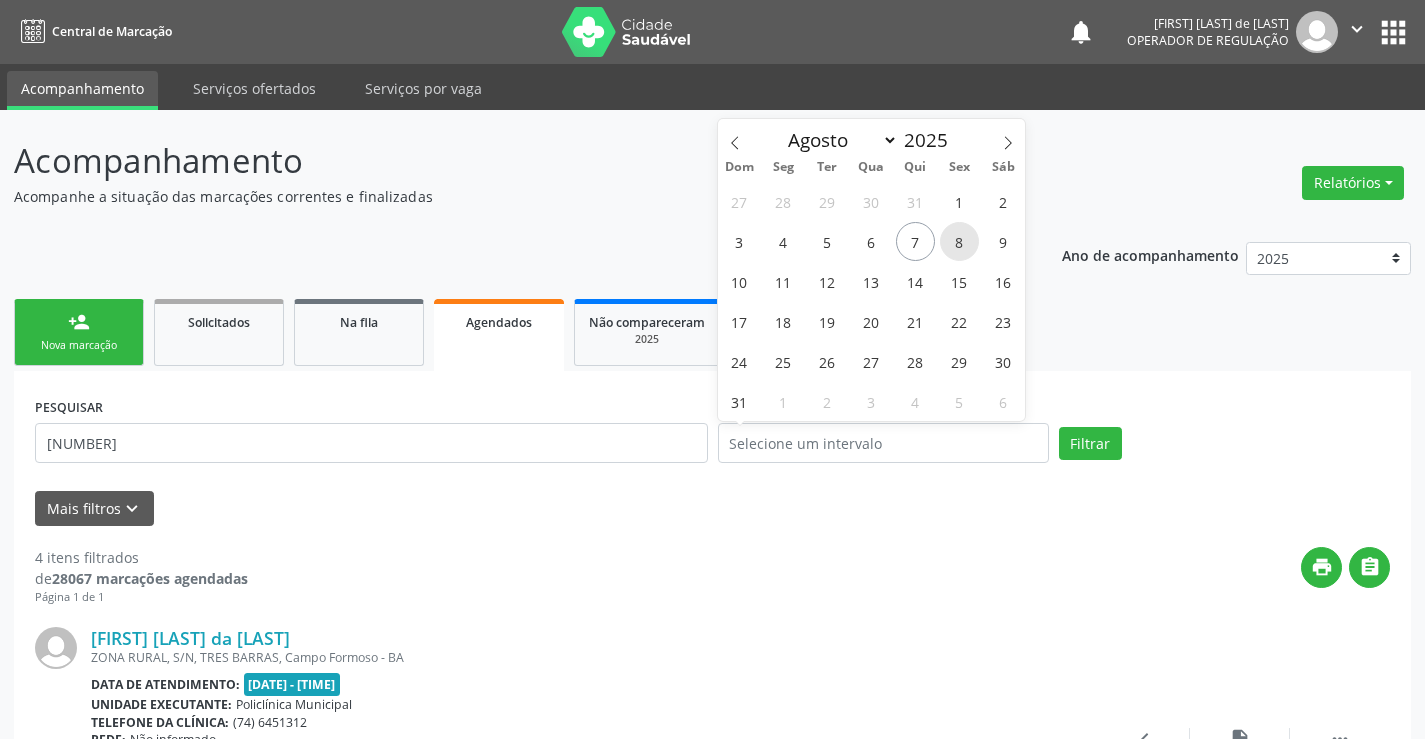 click on "8" at bounding box center (959, 241) 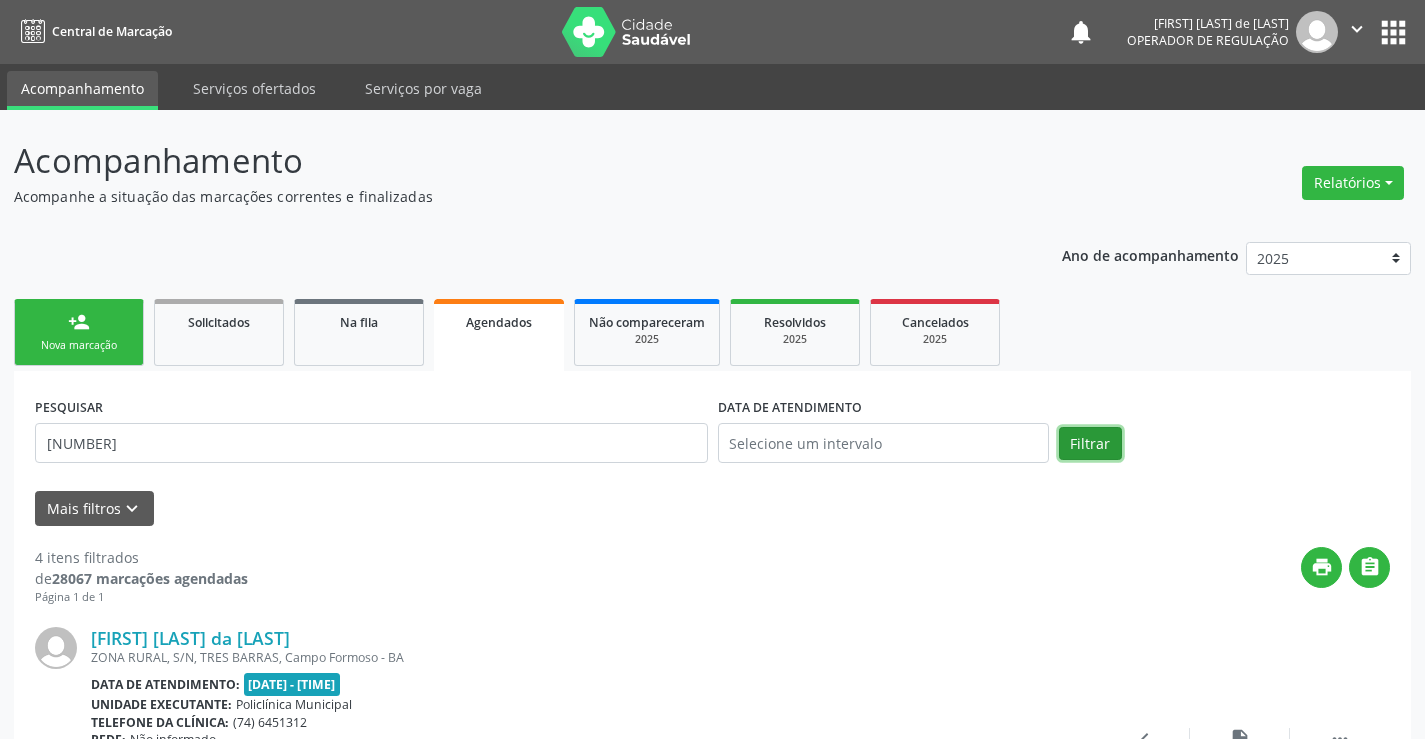 click on "Filtrar" at bounding box center (1090, 444) 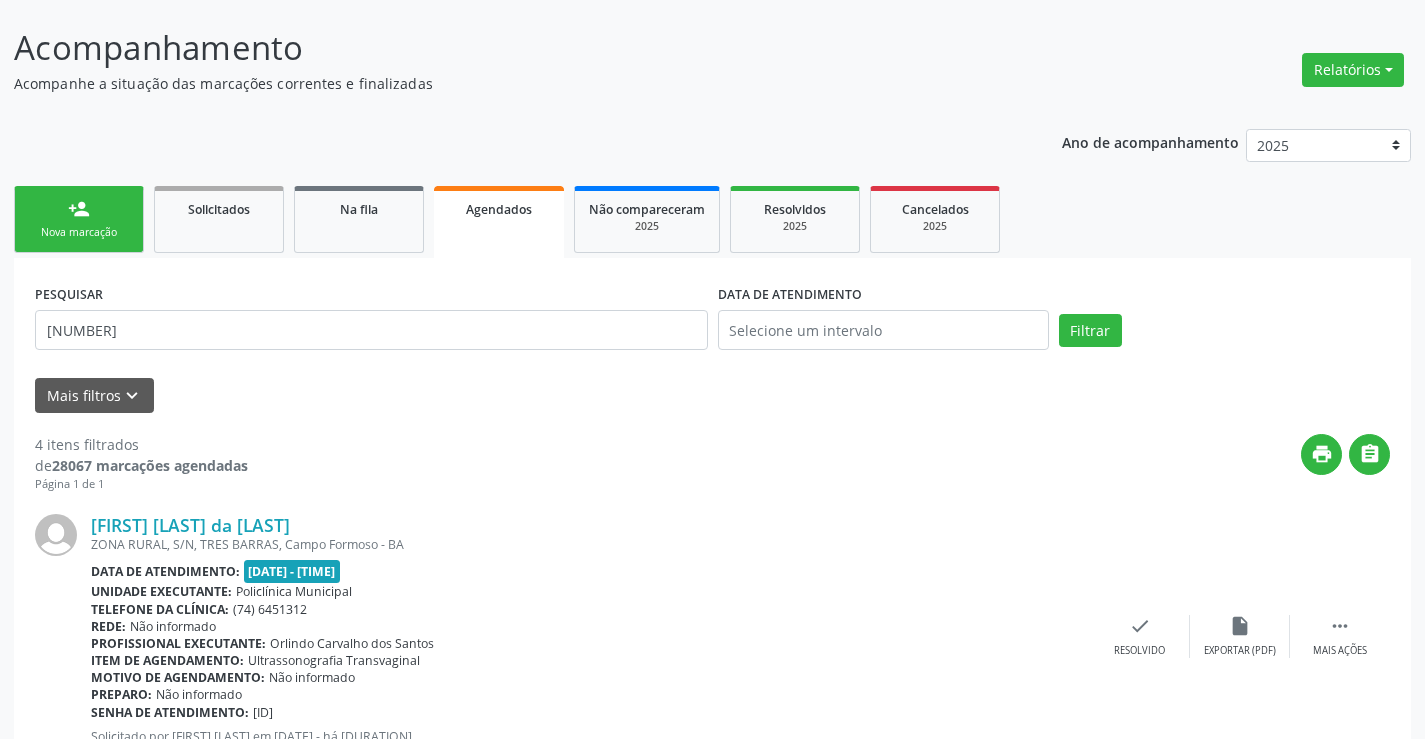 scroll, scrollTop: 0, scrollLeft: 0, axis: both 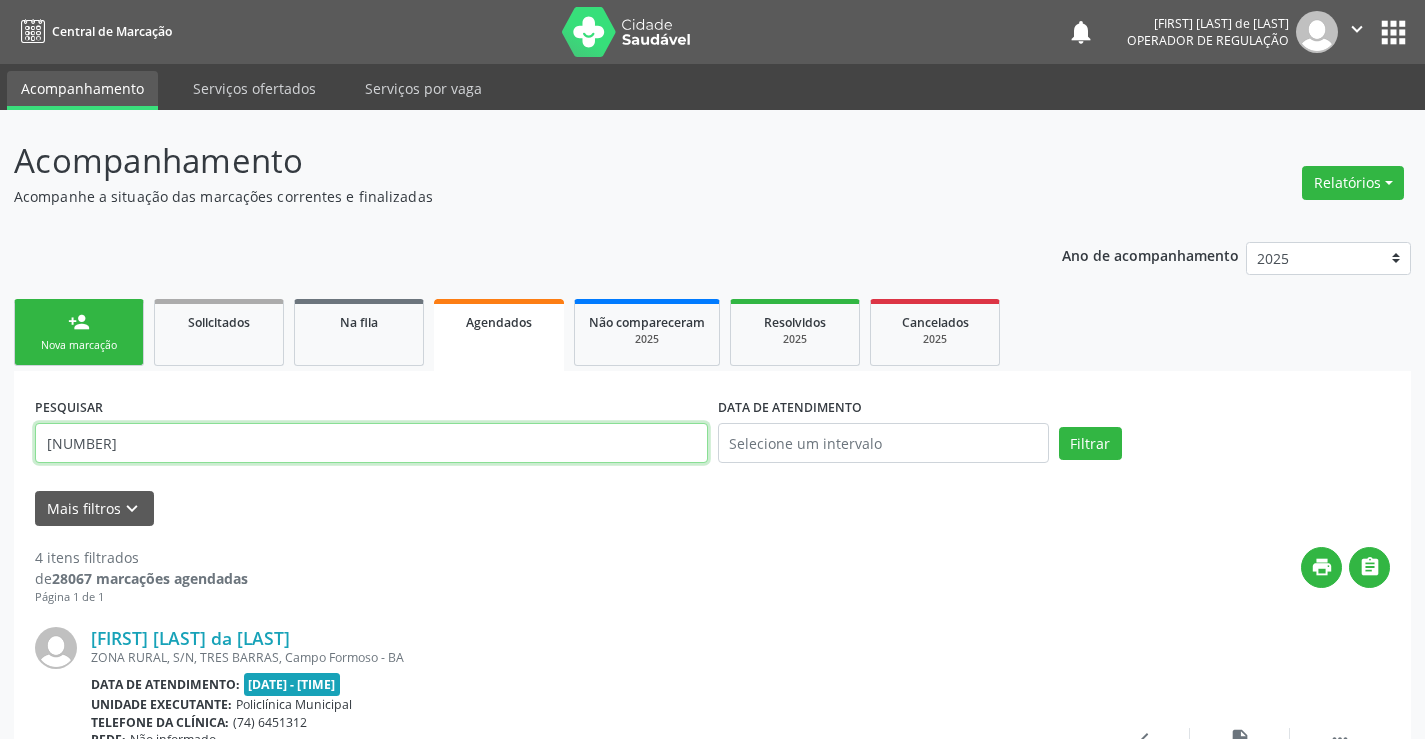 click on "[NUMBER]" at bounding box center (371, 443) 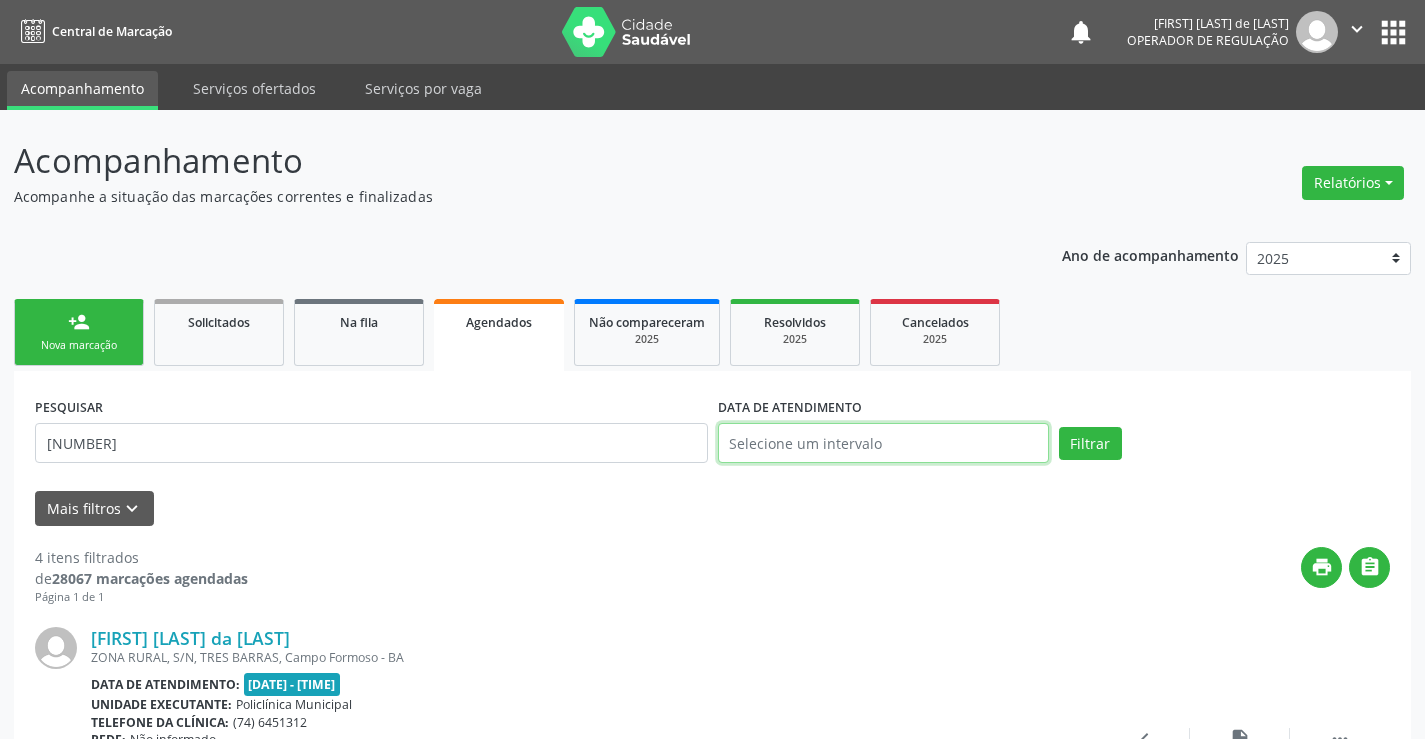 click at bounding box center (883, 443) 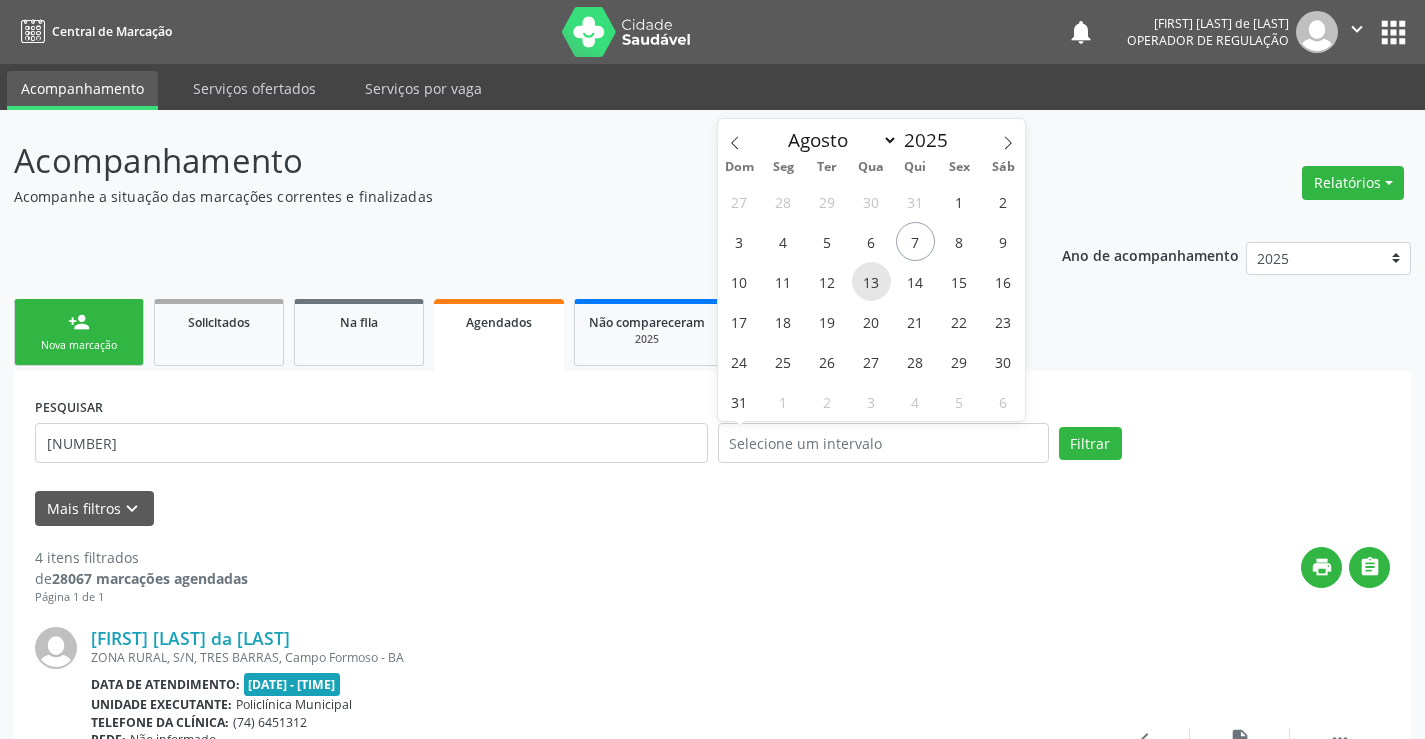 click on "13" at bounding box center (871, 281) 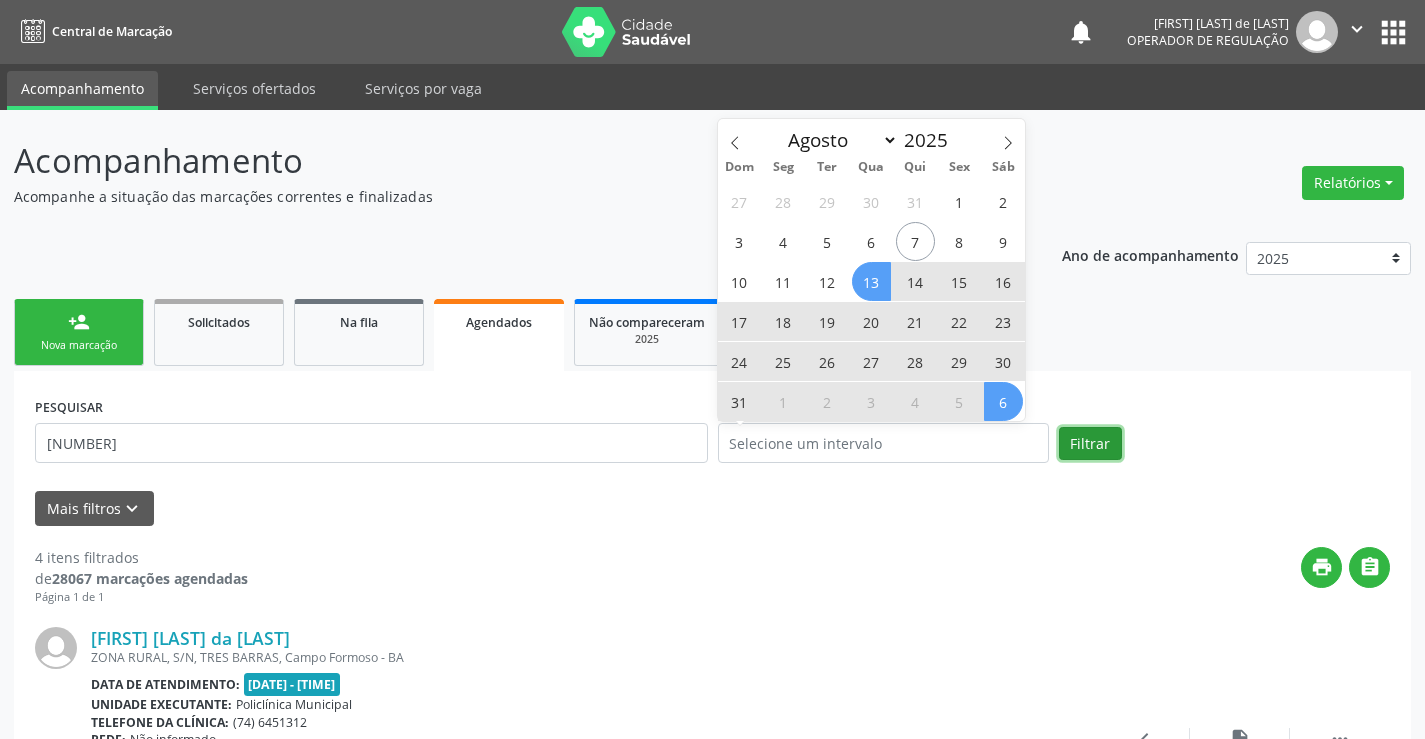 click on "Filtrar" at bounding box center (1090, 444) 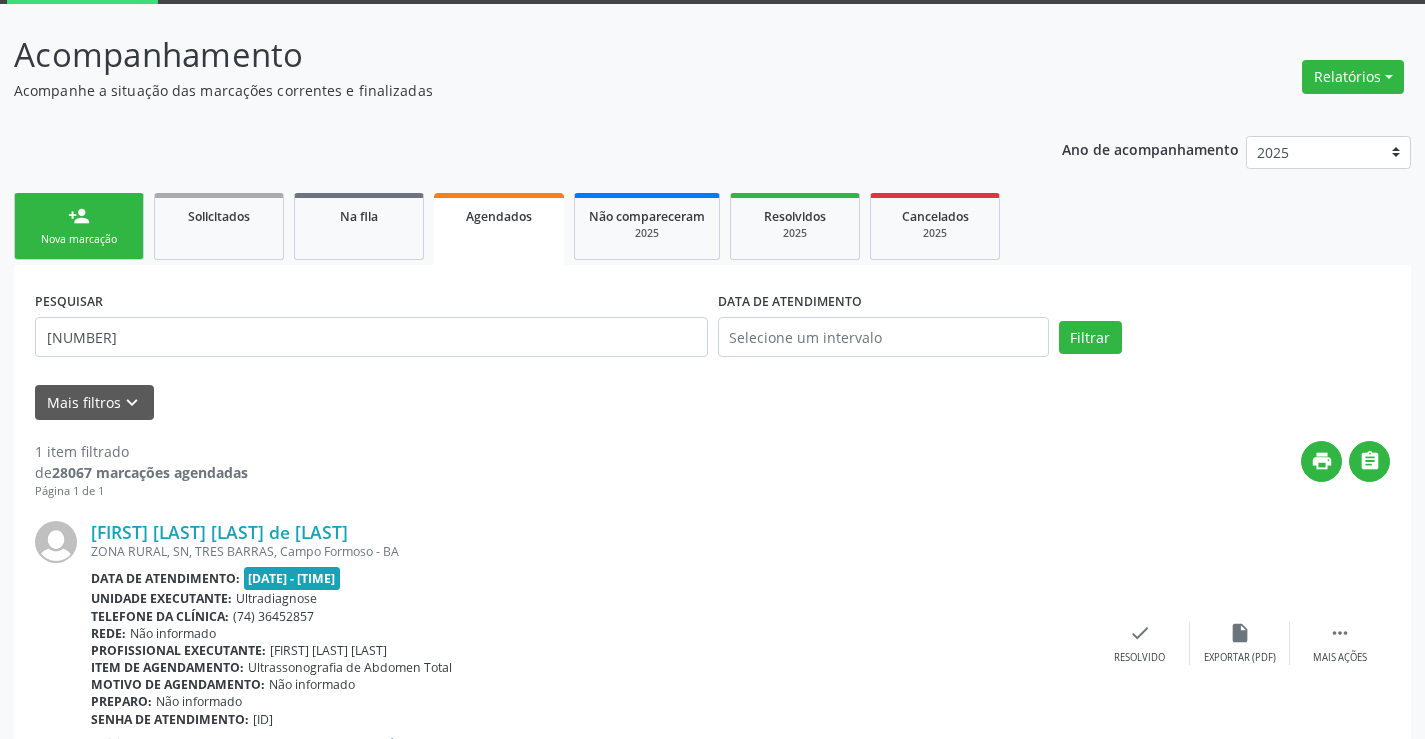 scroll, scrollTop: 189, scrollLeft: 0, axis: vertical 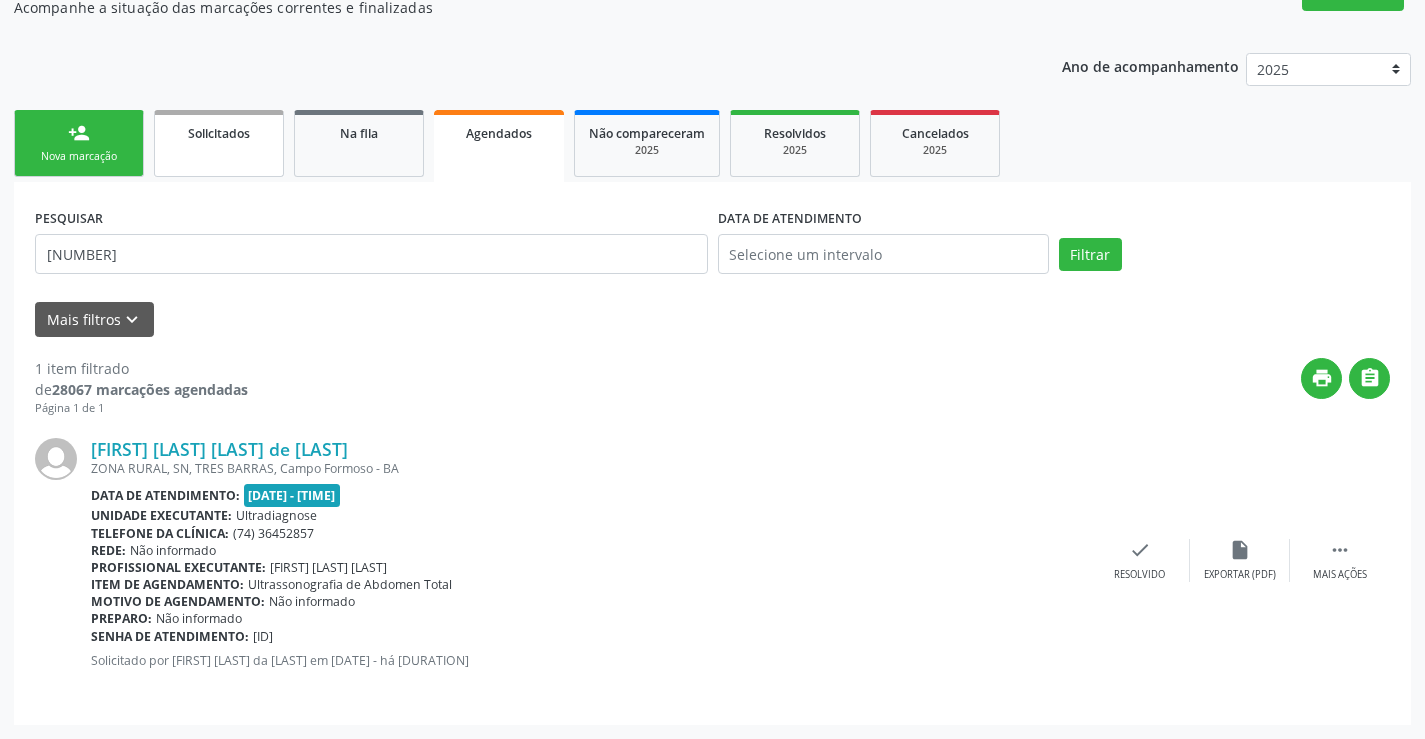click on "Solicitados" at bounding box center [219, 143] 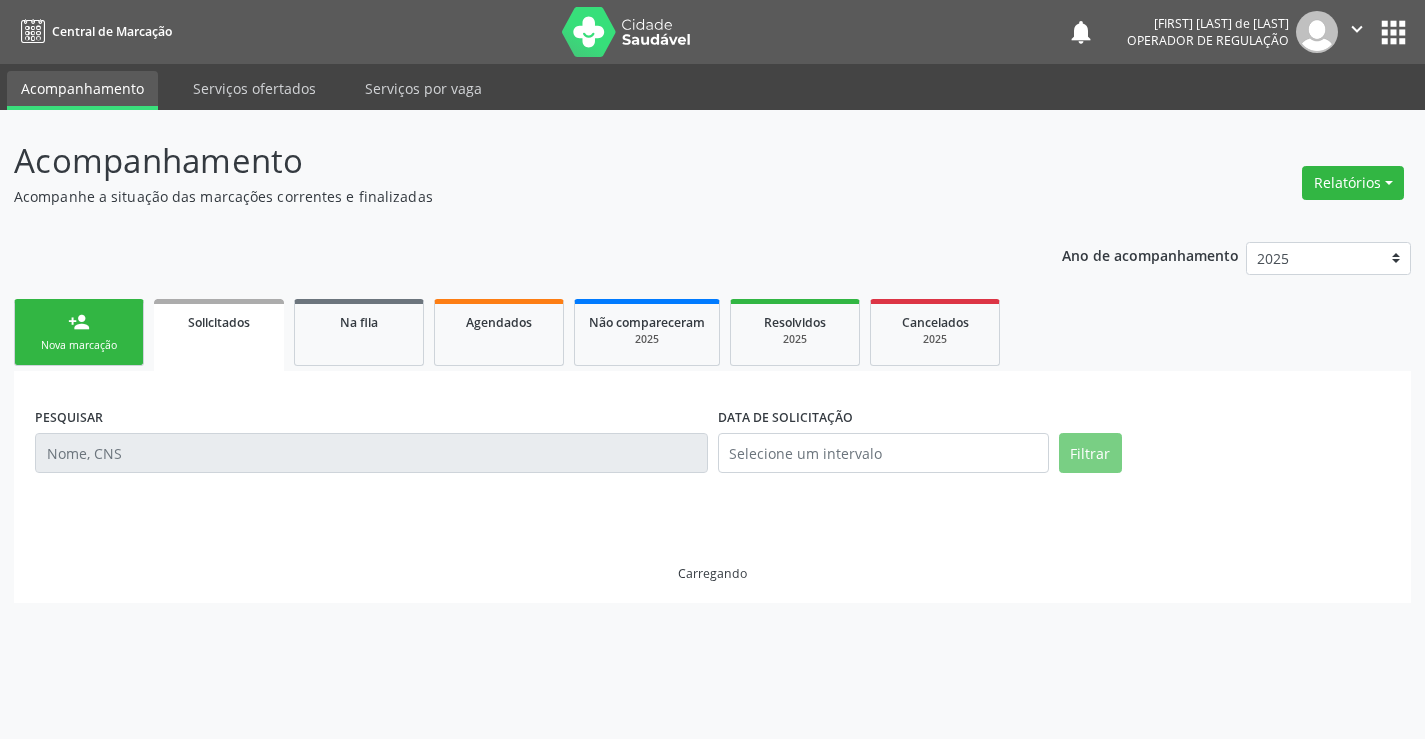scroll, scrollTop: 0, scrollLeft: 0, axis: both 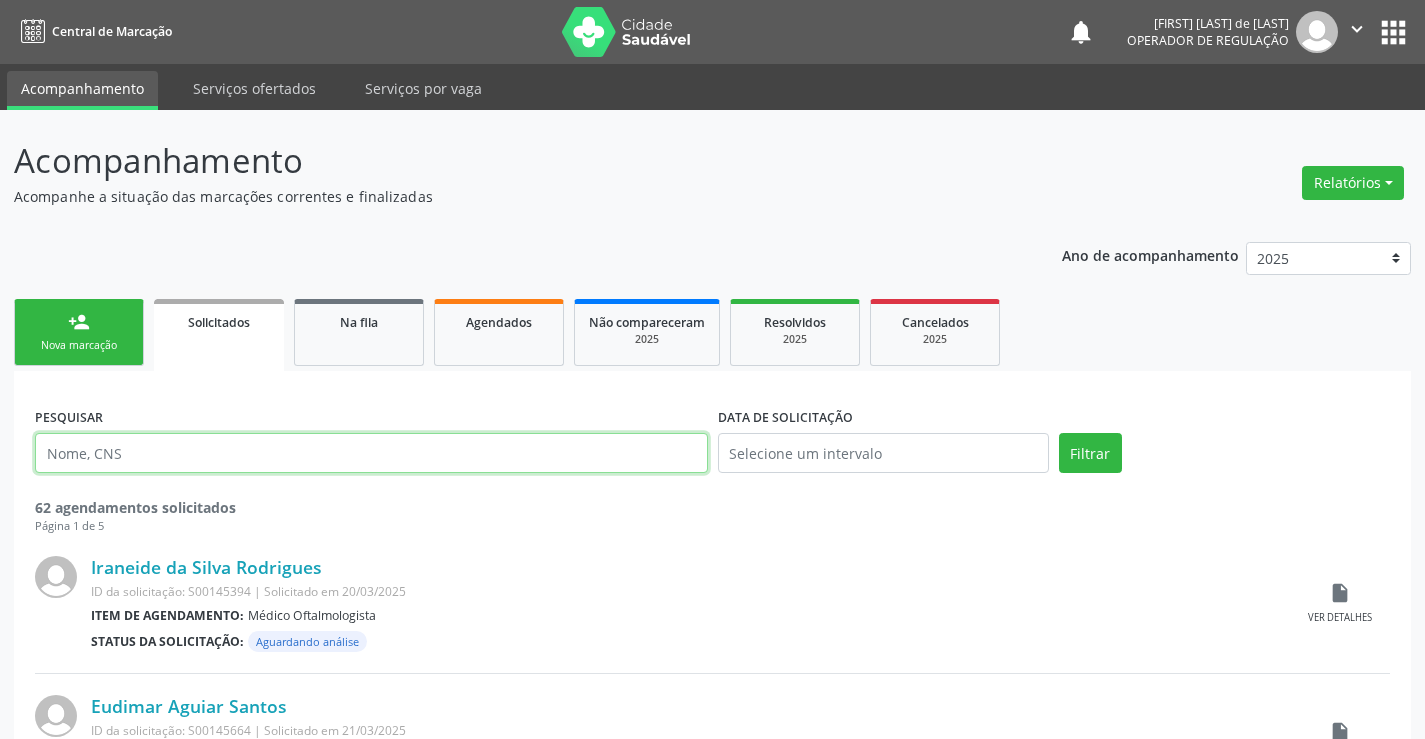 click at bounding box center [371, 453] 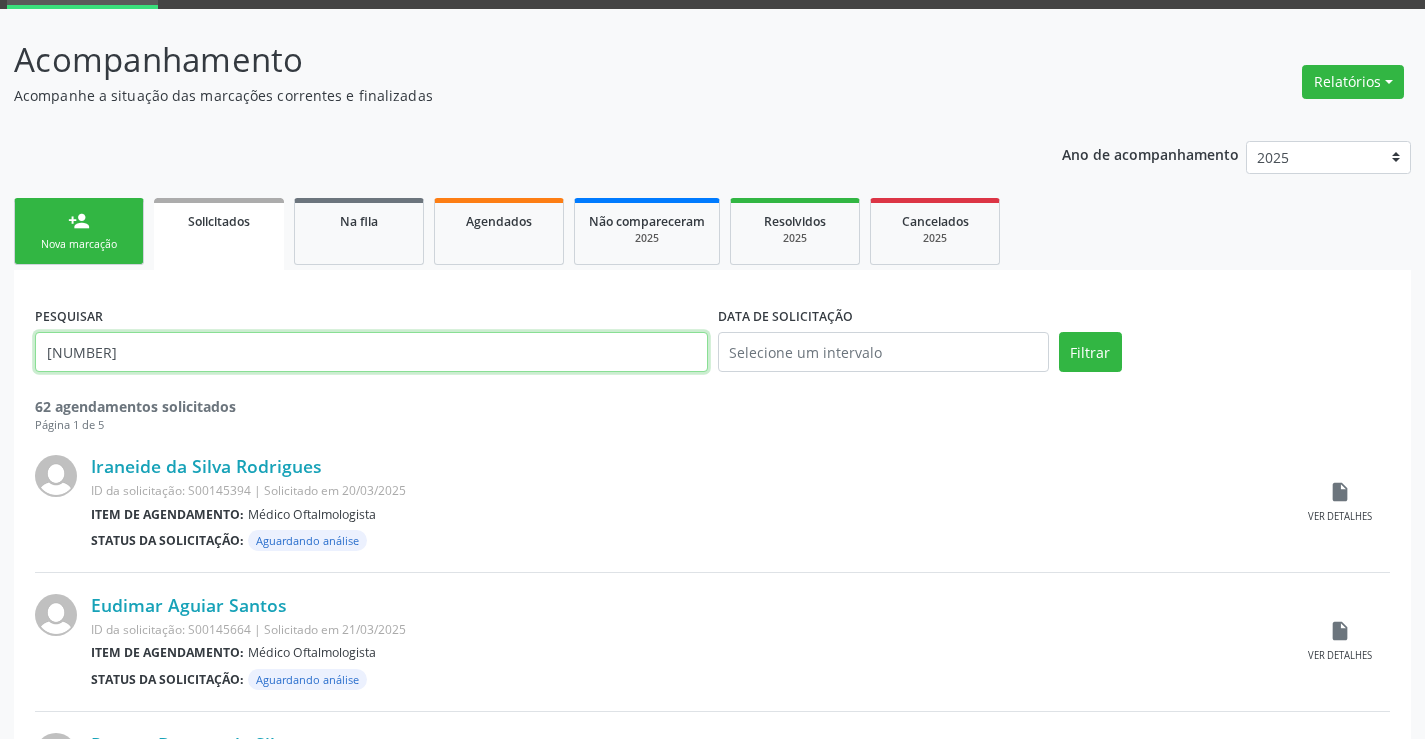 scroll, scrollTop: 100, scrollLeft: 0, axis: vertical 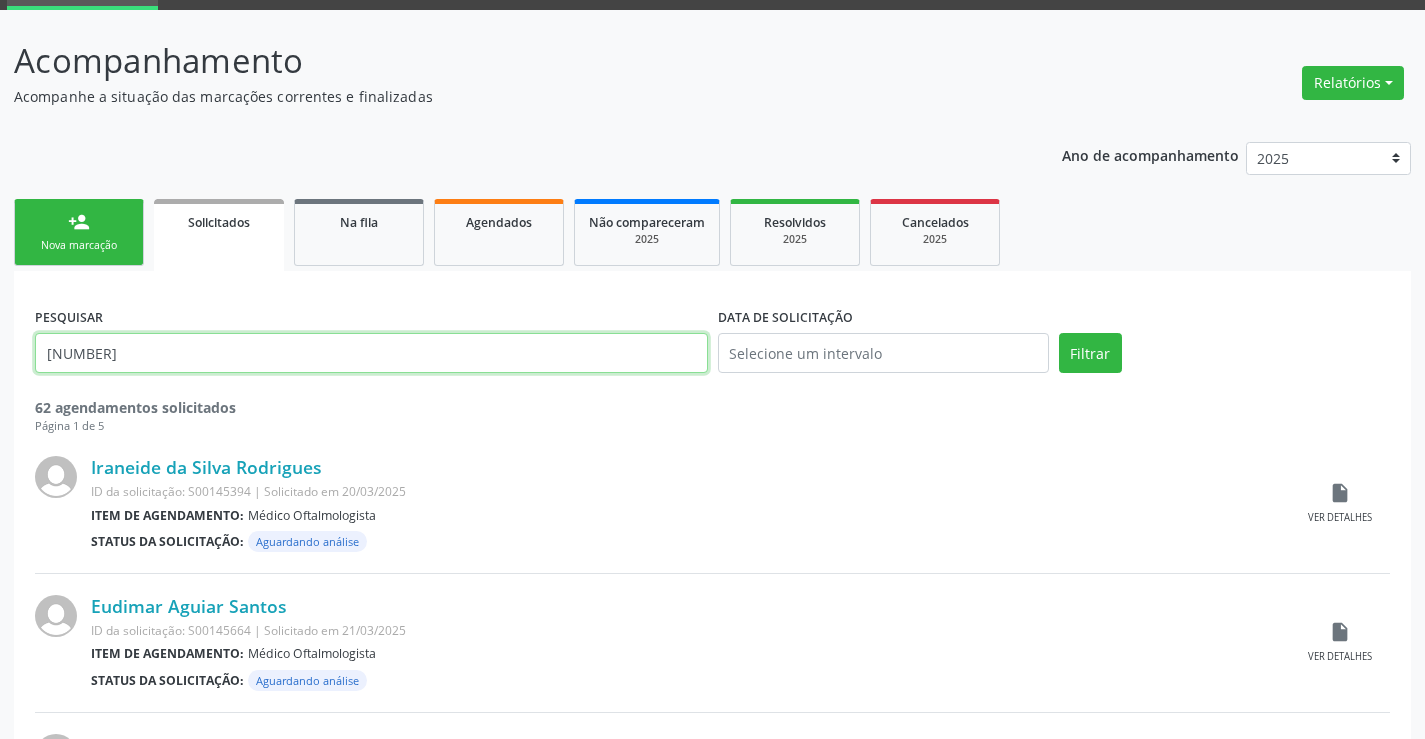 type on "[NUMBER]" 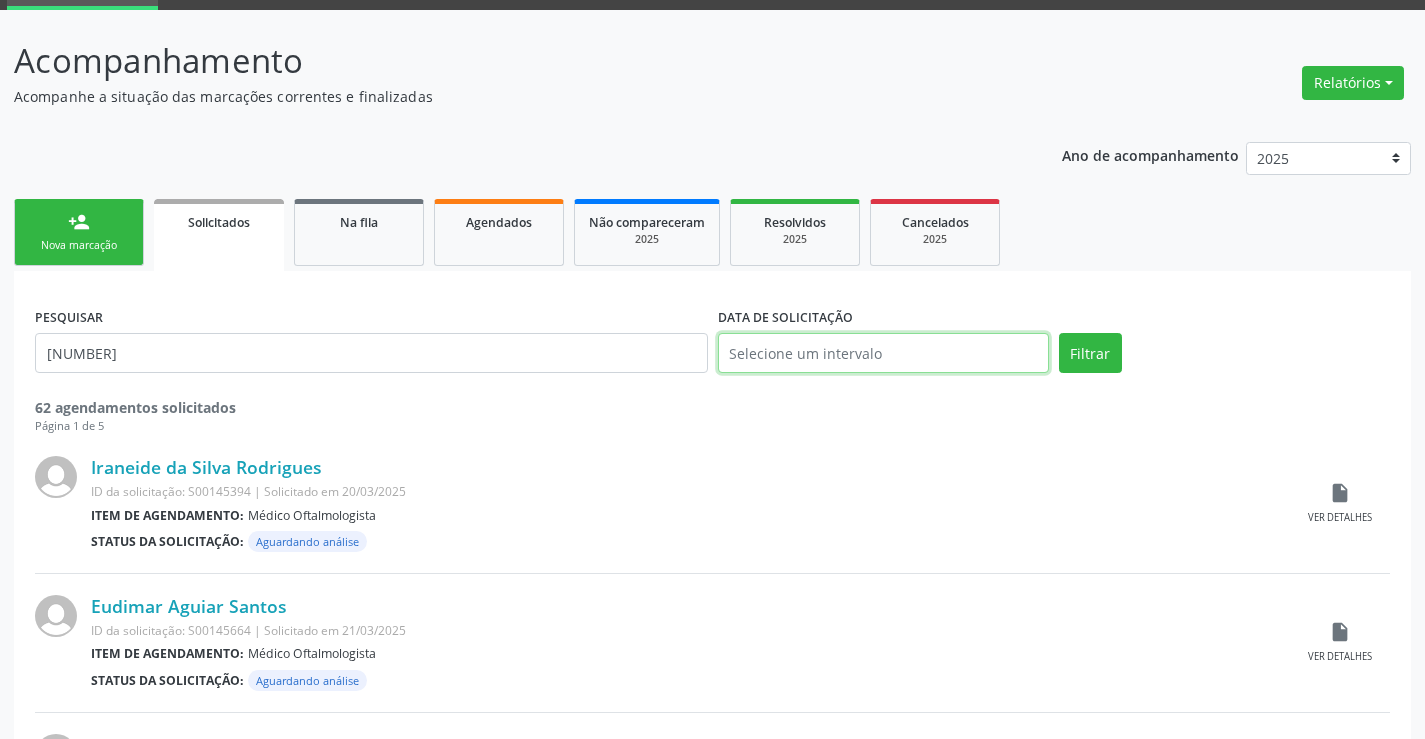 click at bounding box center (883, 353) 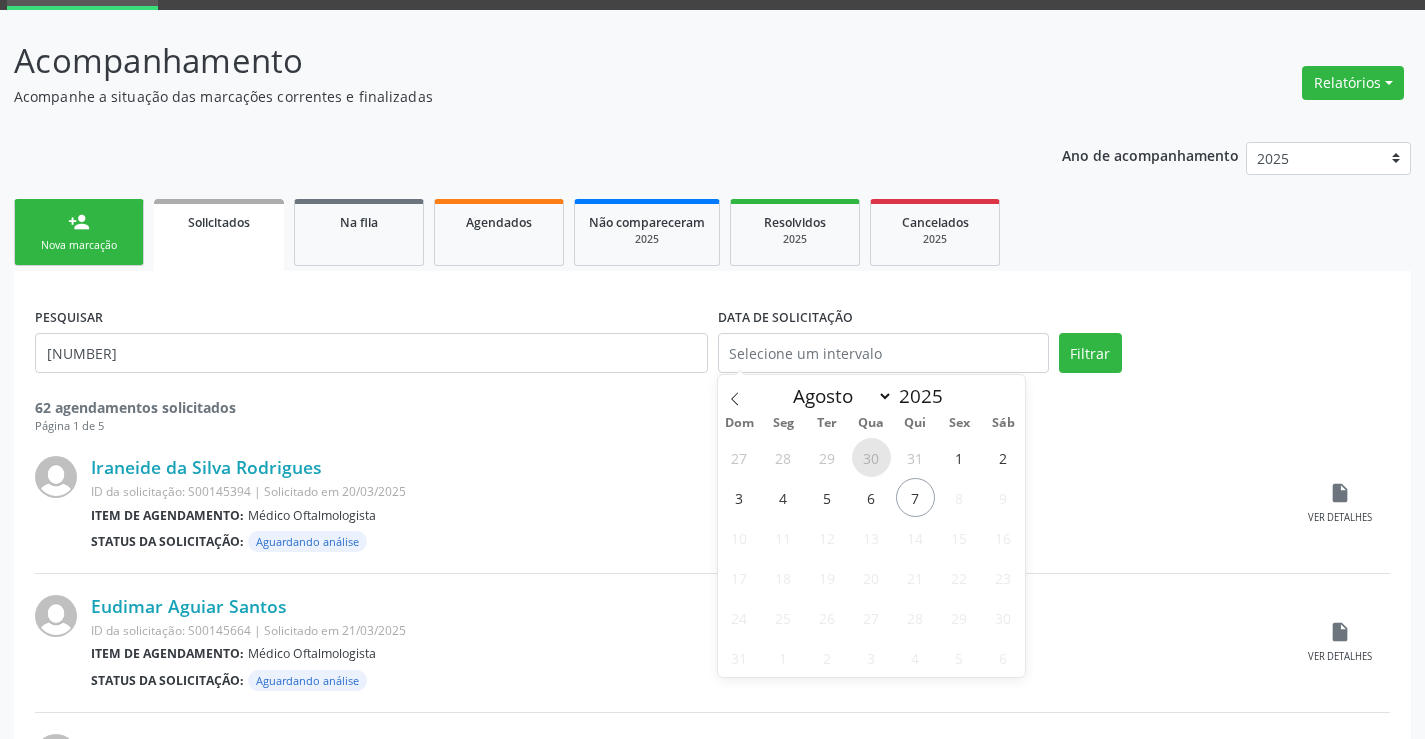 click on "30" at bounding box center [871, 457] 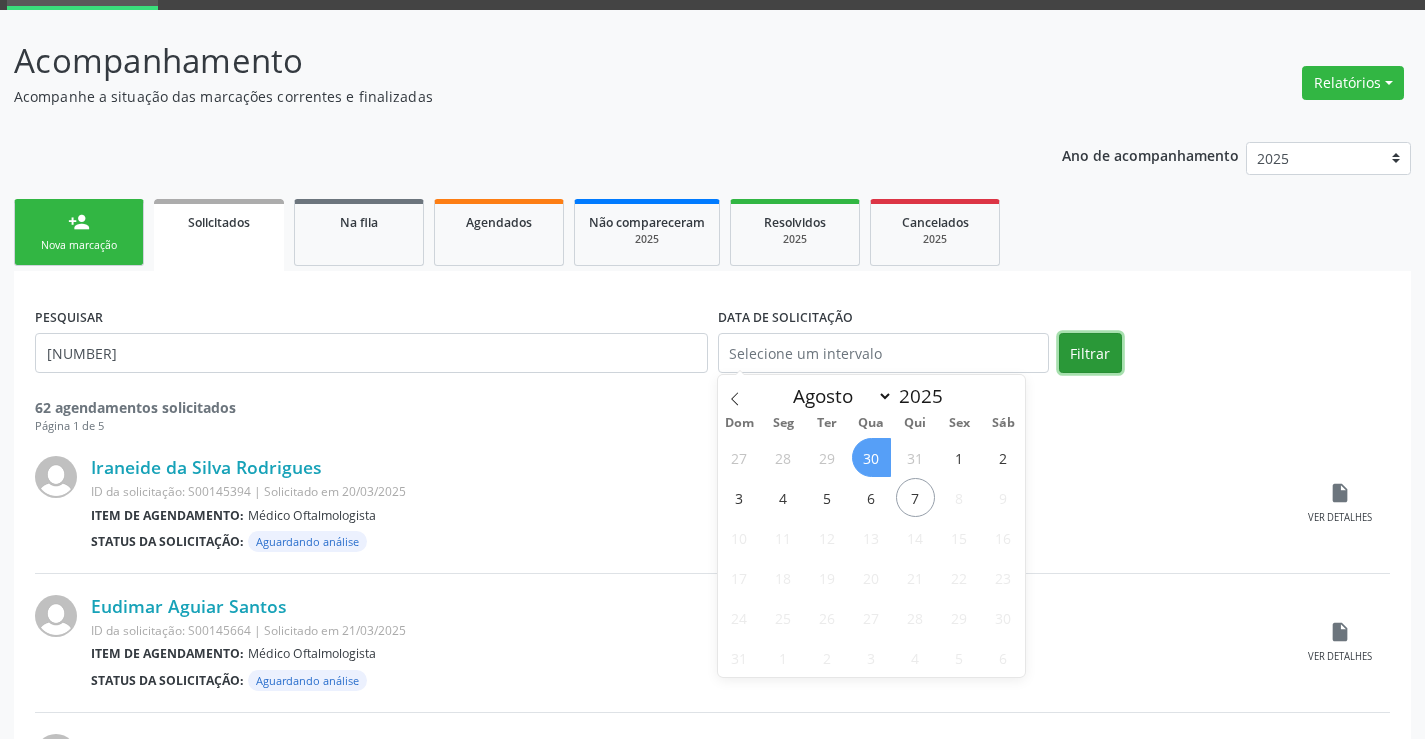 click on "Filtrar" at bounding box center (1090, 353) 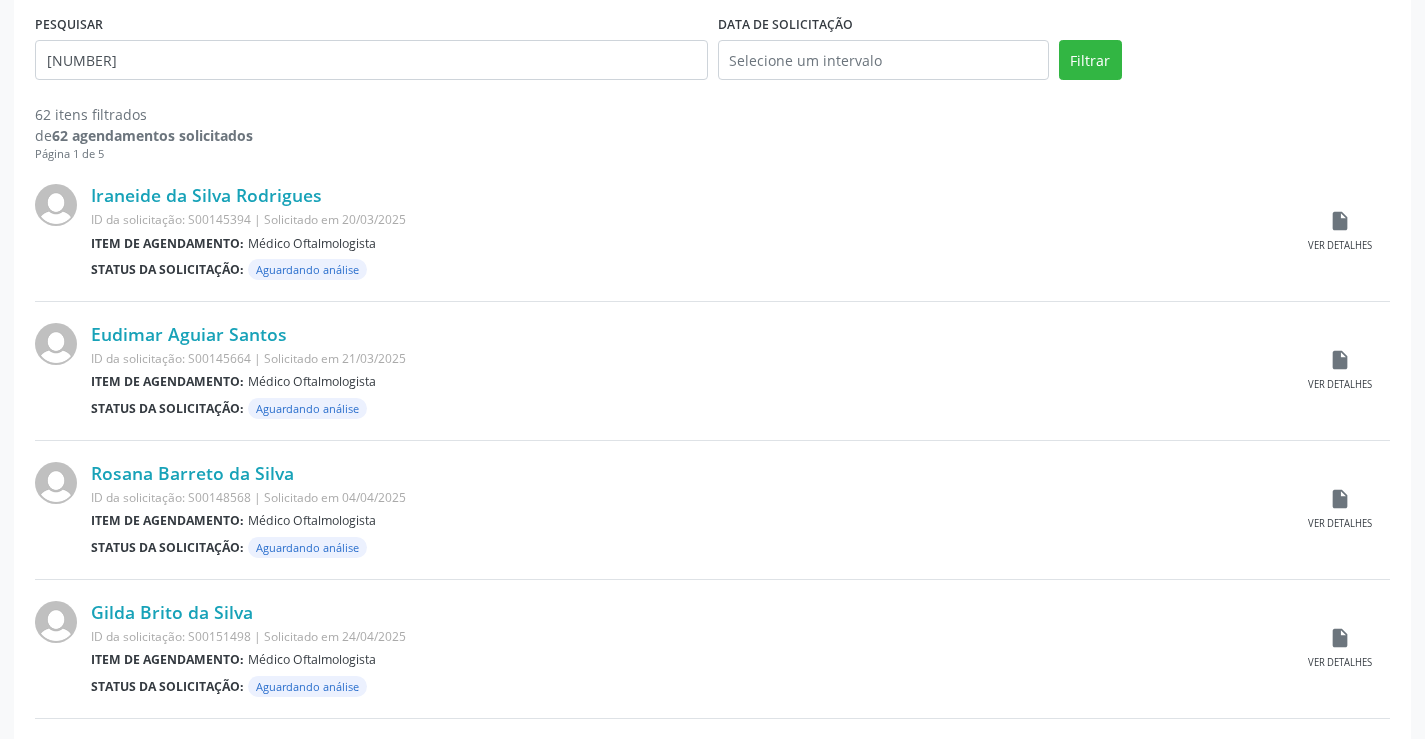 scroll, scrollTop: 293, scrollLeft: 0, axis: vertical 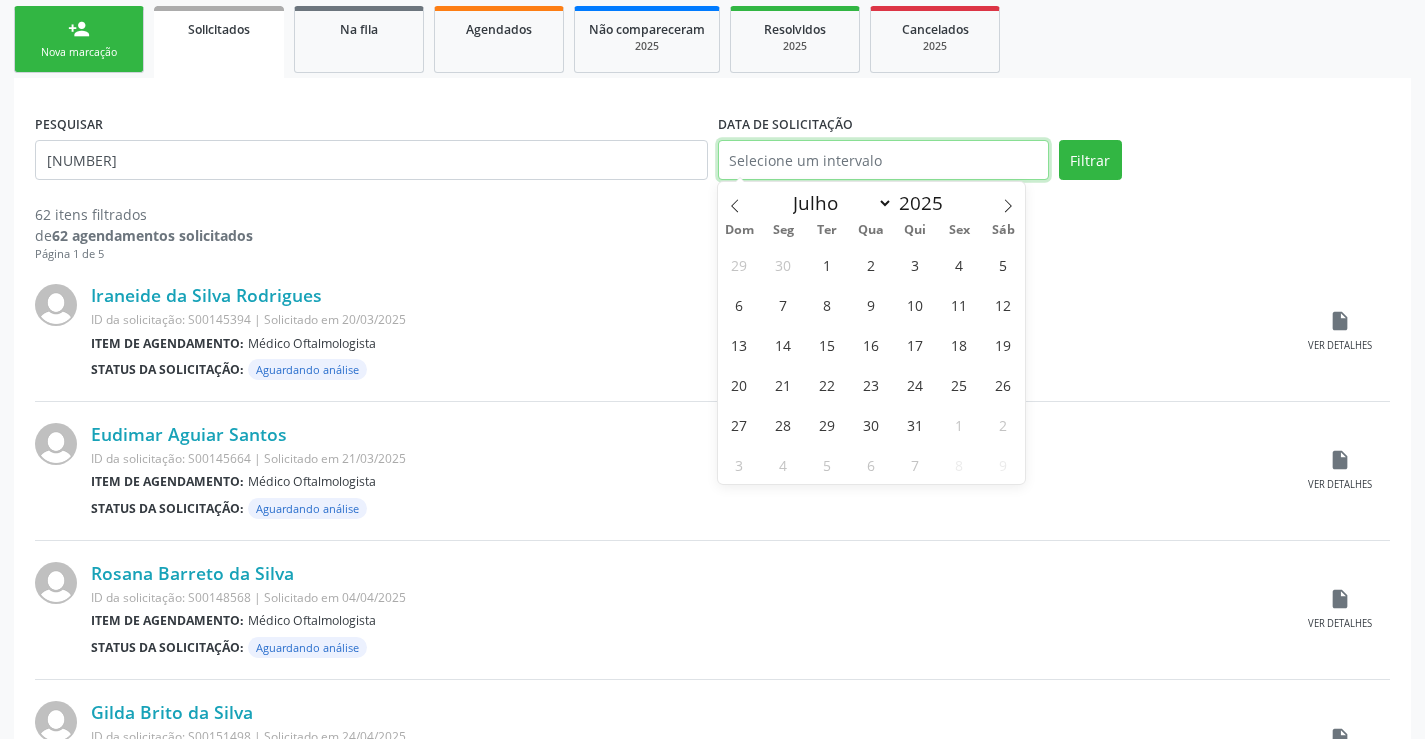 click on "Central de Marcação
notifications
[FIRST] [LAST] de [LAST]
Operador de regulação

Configurações
Sair
apps
Acompanhamento
Serviços ofertados
Serviços por vaga
Acompanhamento
Acompanhe a situação das marcações correntes e finalizadas
Relatórios
Acompanhamento
Consolidado
Procedimentos realizados
Ano de acompanhamento
2025 2024 2023
person_add
Nova marcação
Solicitados   Na fila   Agendados   Não compareceram
2025
Resolvidos
2025
Cancelados
2025
PESQUISAR
[NUMBER]
DATA DE SOLICITAÇÃO
Filtrar
[NUMBER] itens filtrados
de
[NUMBER] agendamentos solicitados
Página 1 de
5
Solicitado em [DATE]" at bounding box center (712, 76) 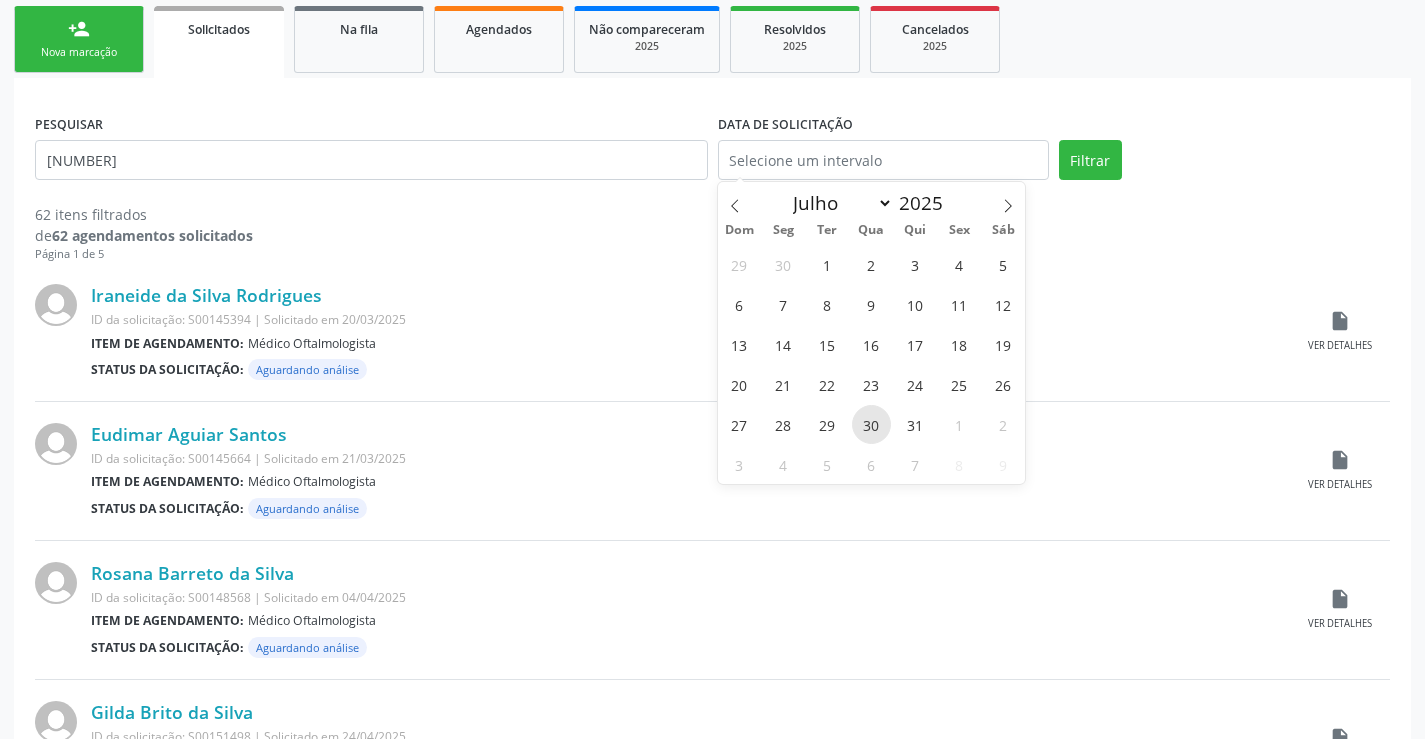 click on "30" at bounding box center [871, 424] 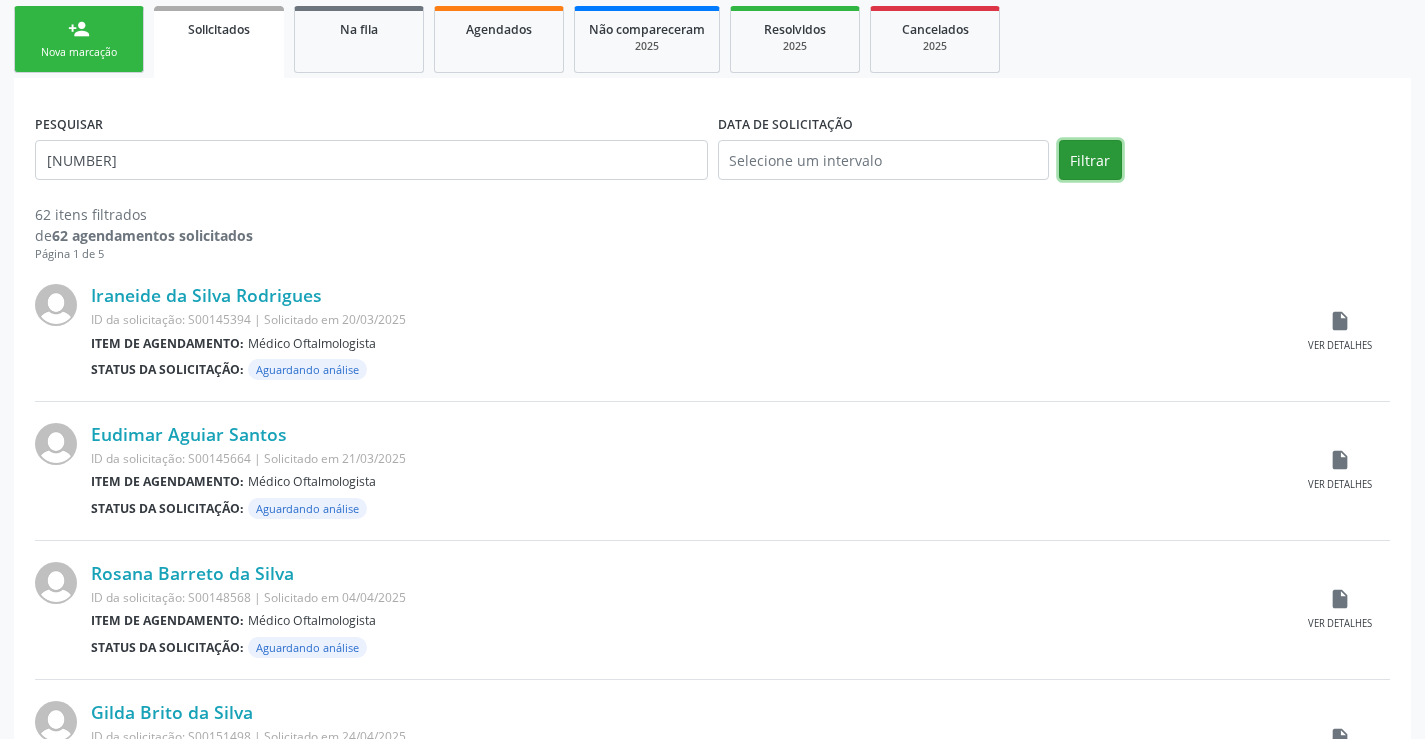 click on "Filtrar" at bounding box center [1090, 160] 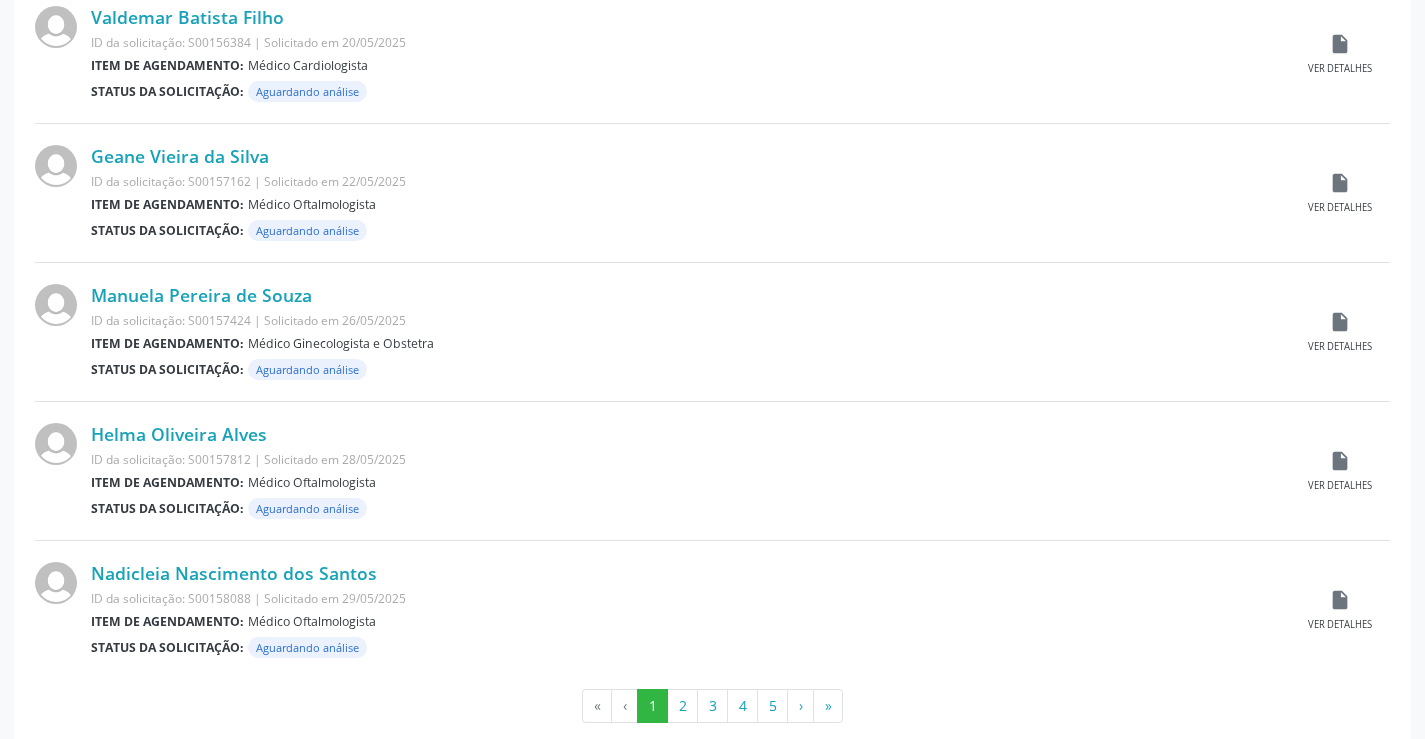 scroll, scrollTop: 1993, scrollLeft: 0, axis: vertical 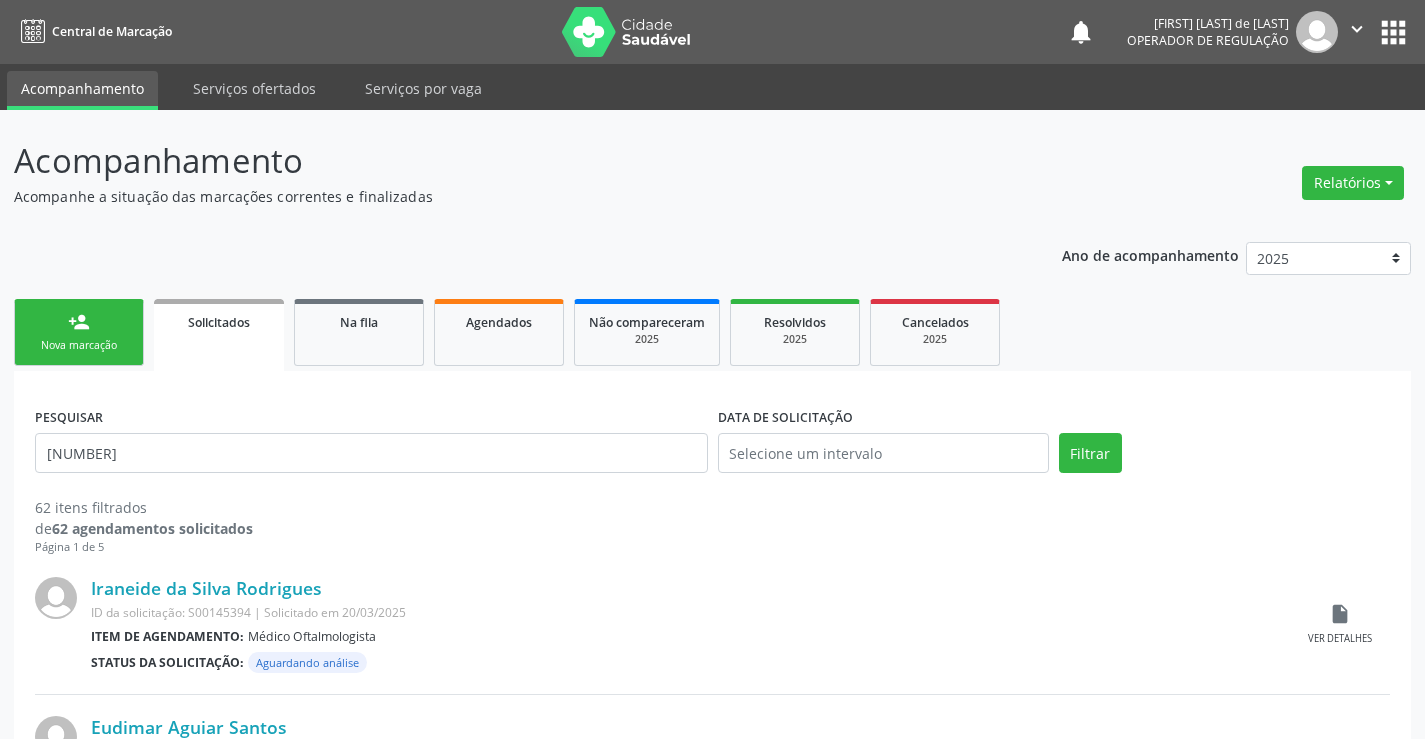 click on "person_add
Nova marcação" at bounding box center [79, 332] 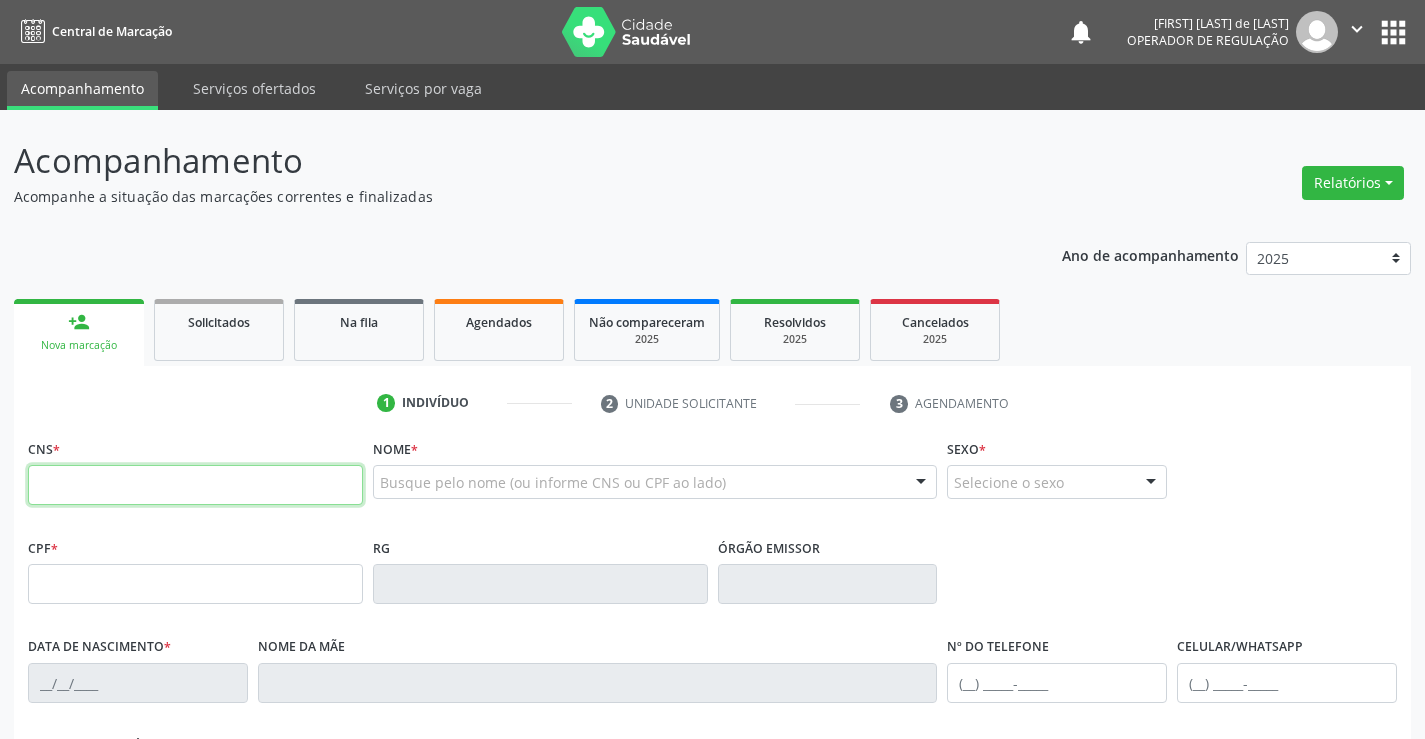 click at bounding box center (195, 485) 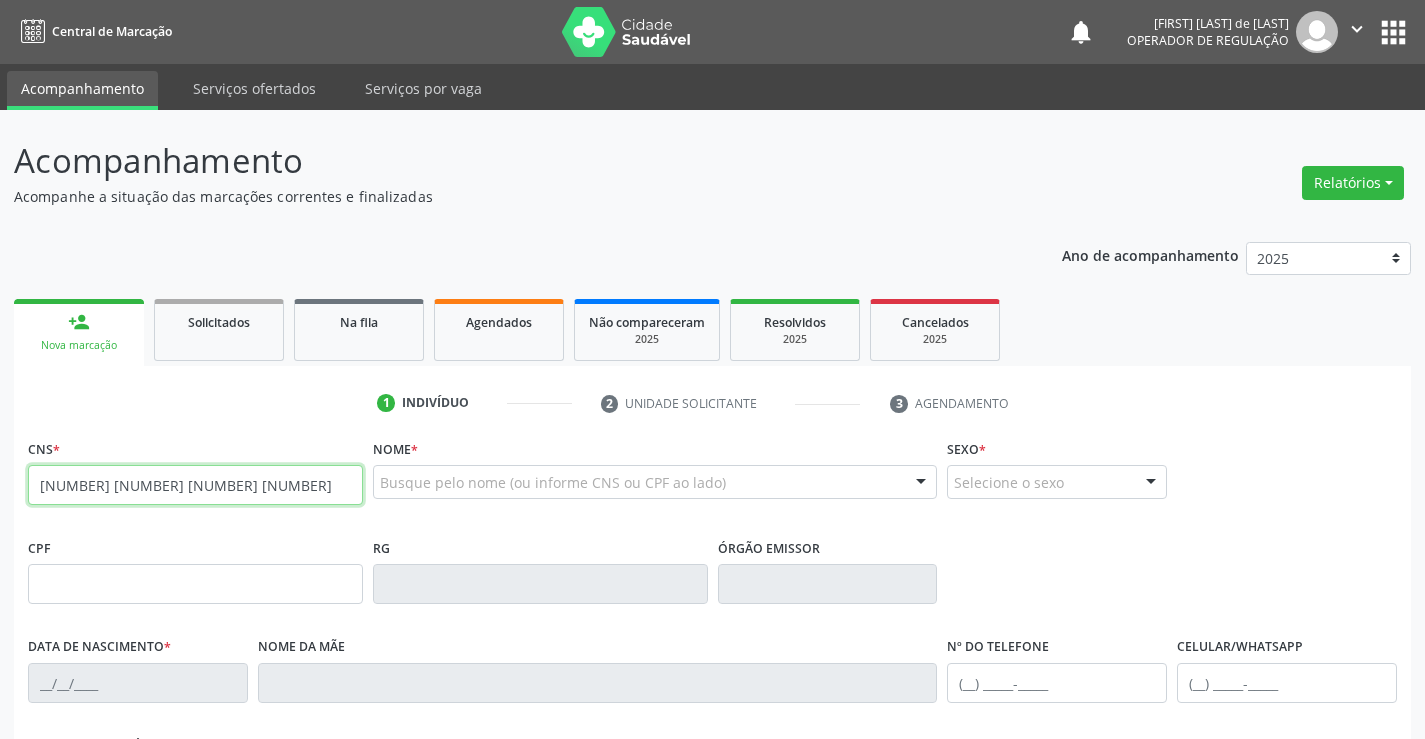 type on "[NUMBER] [NUMBER] [NUMBER] [NUMBER]" 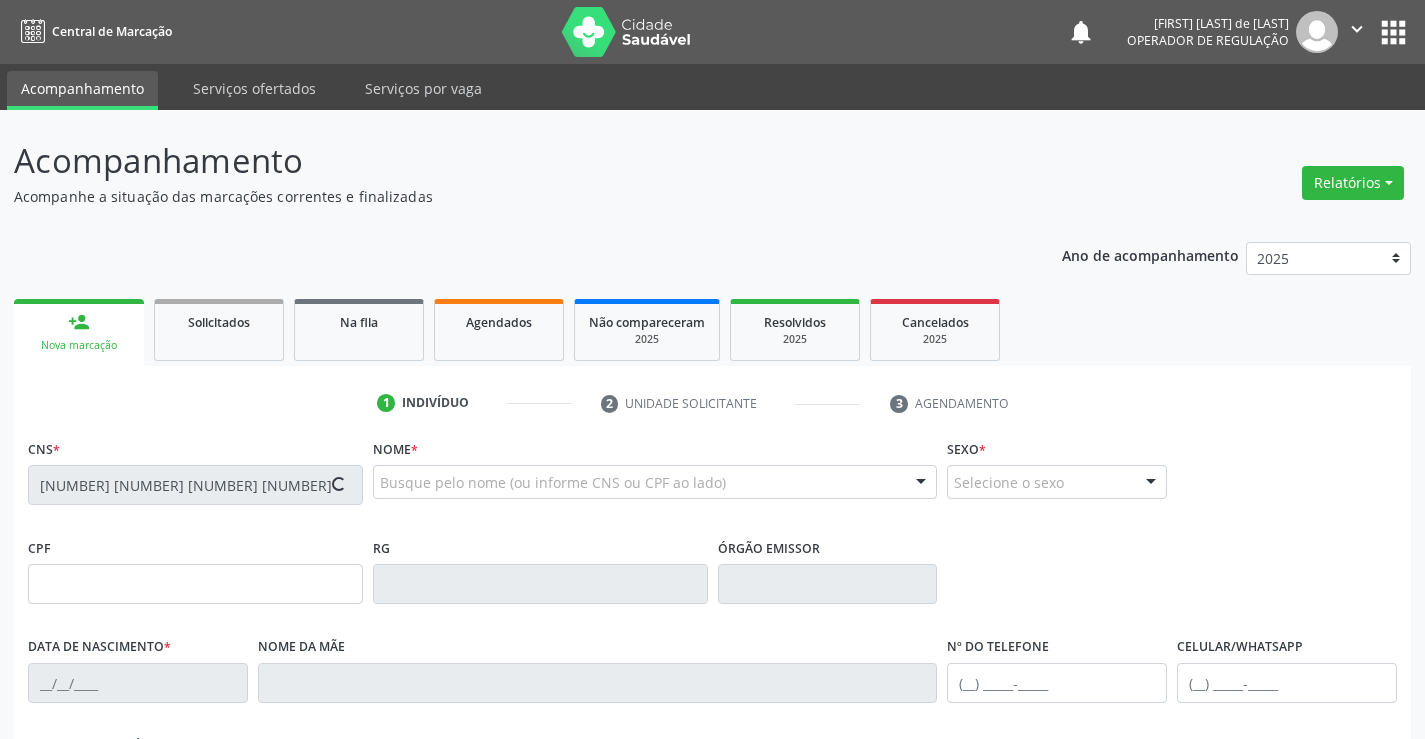 type on "[NUMBER]" 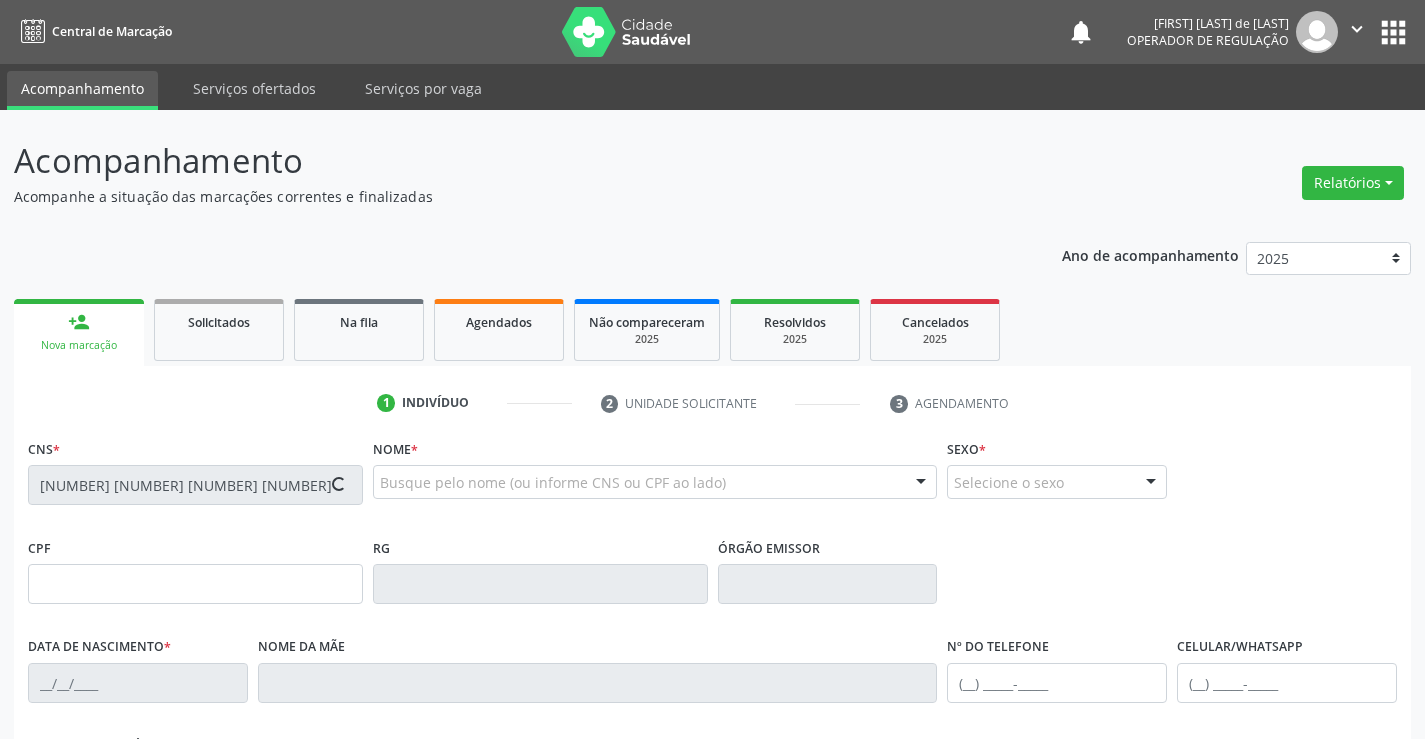 type on "[DATE]" 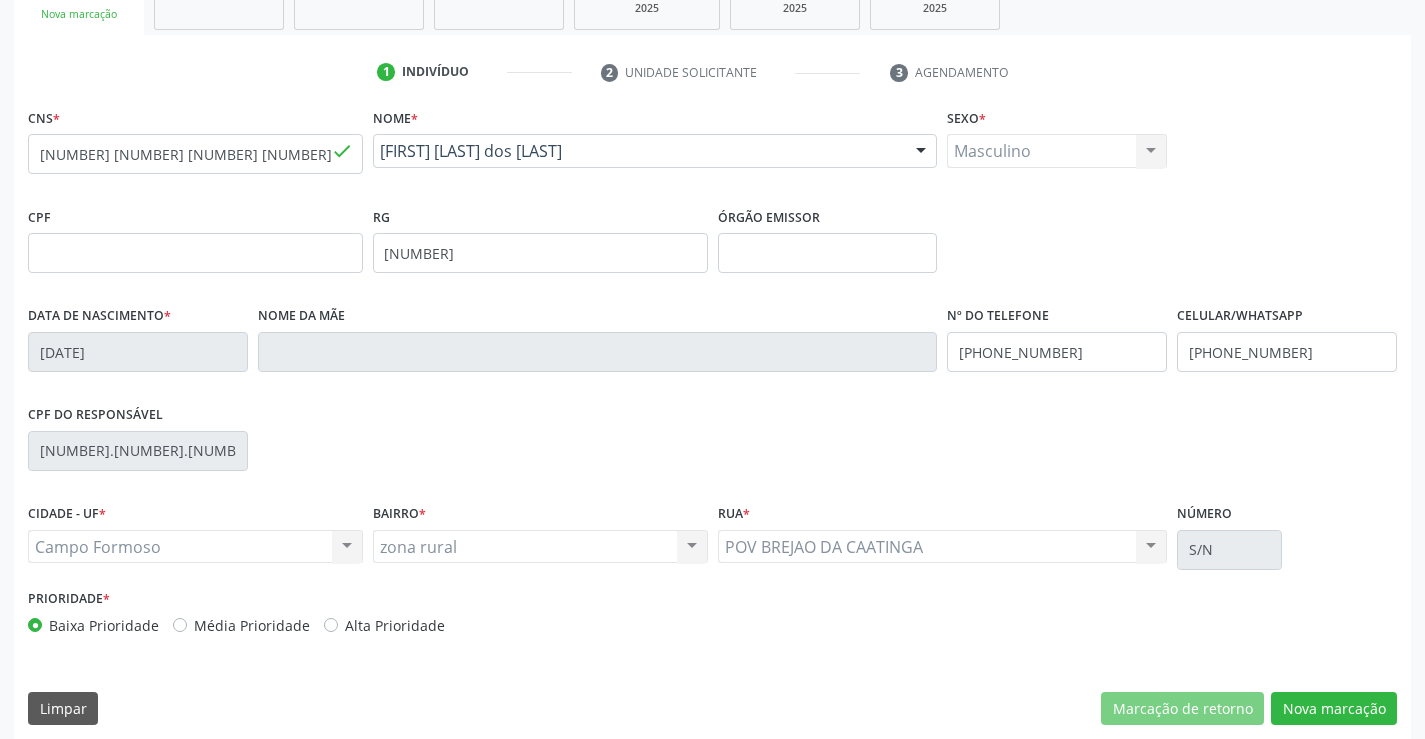 scroll, scrollTop: 345, scrollLeft: 0, axis: vertical 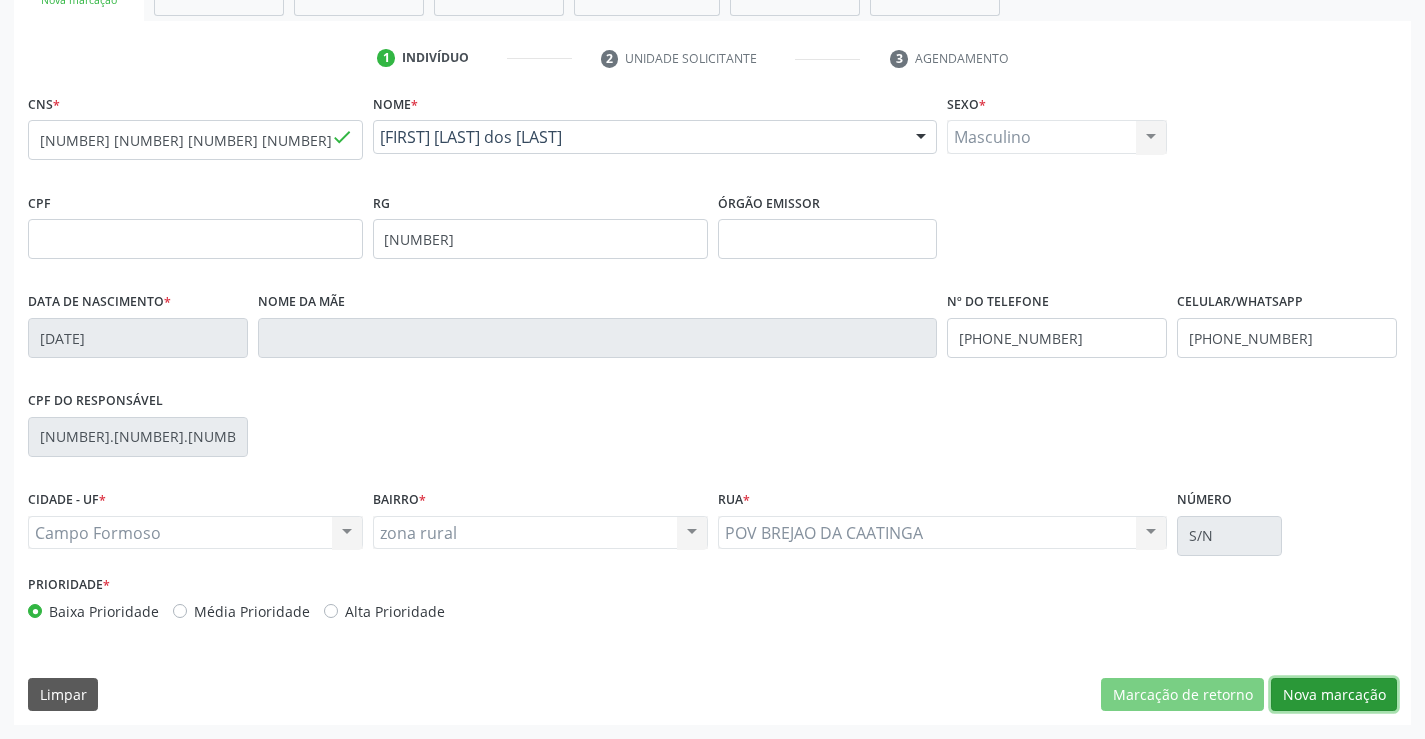 click on "Nova marcação" at bounding box center (1334, 695) 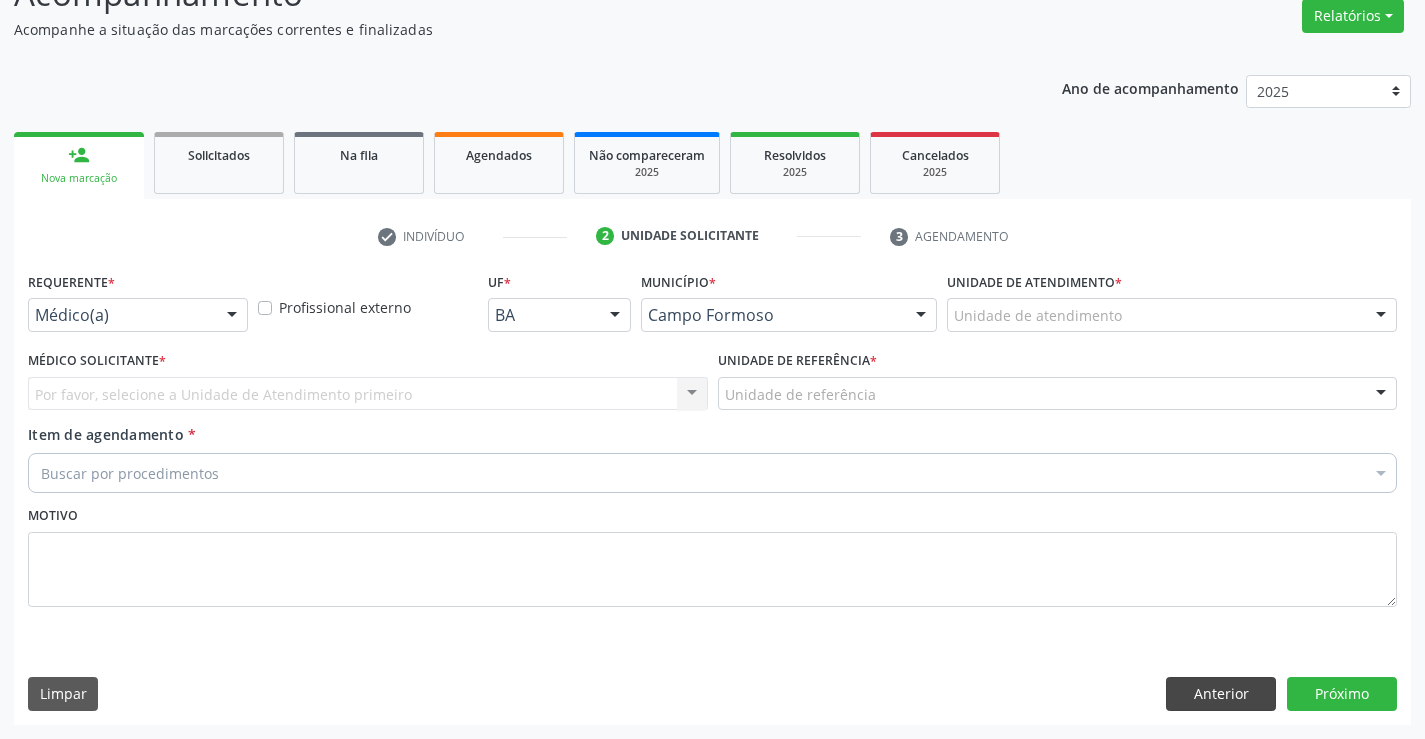 scroll, scrollTop: 167, scrollLeft: 0, axis: vertical 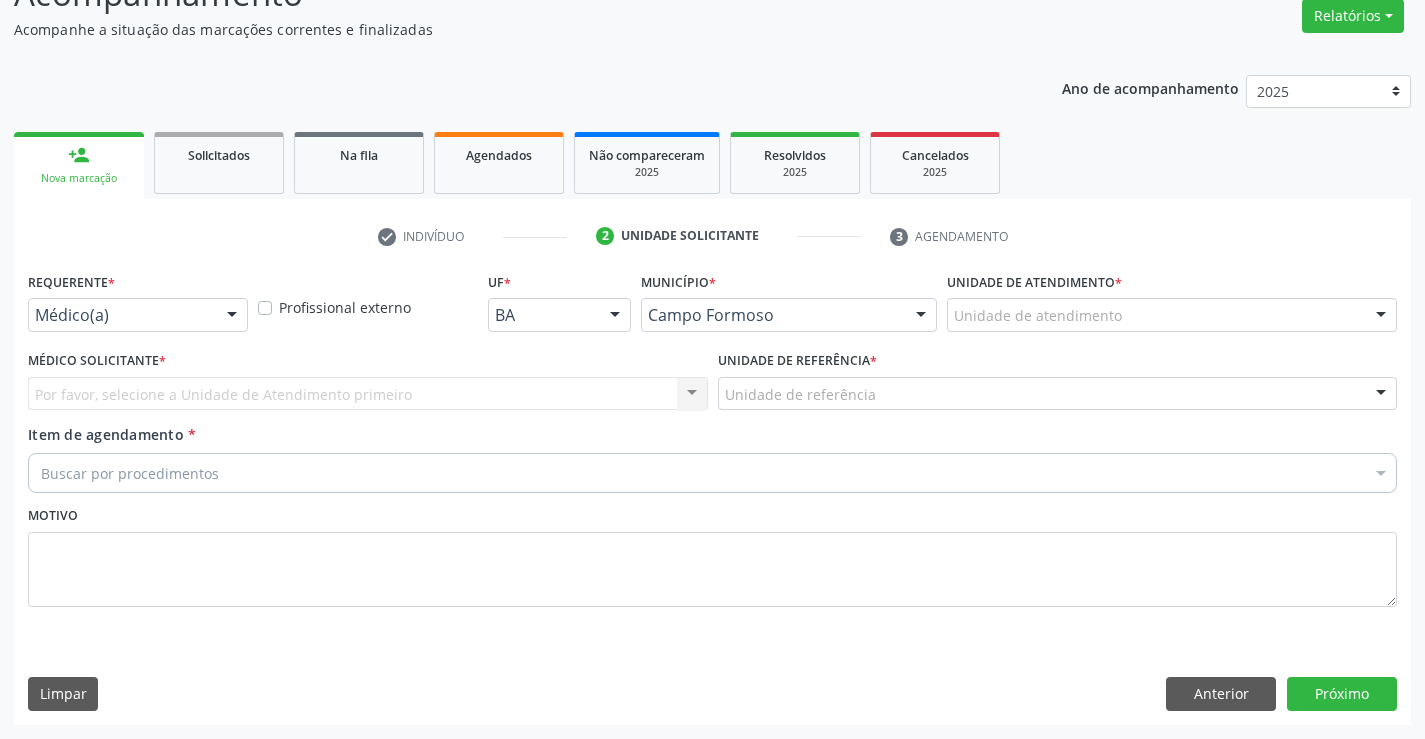 click at bounding box center [232, 316] 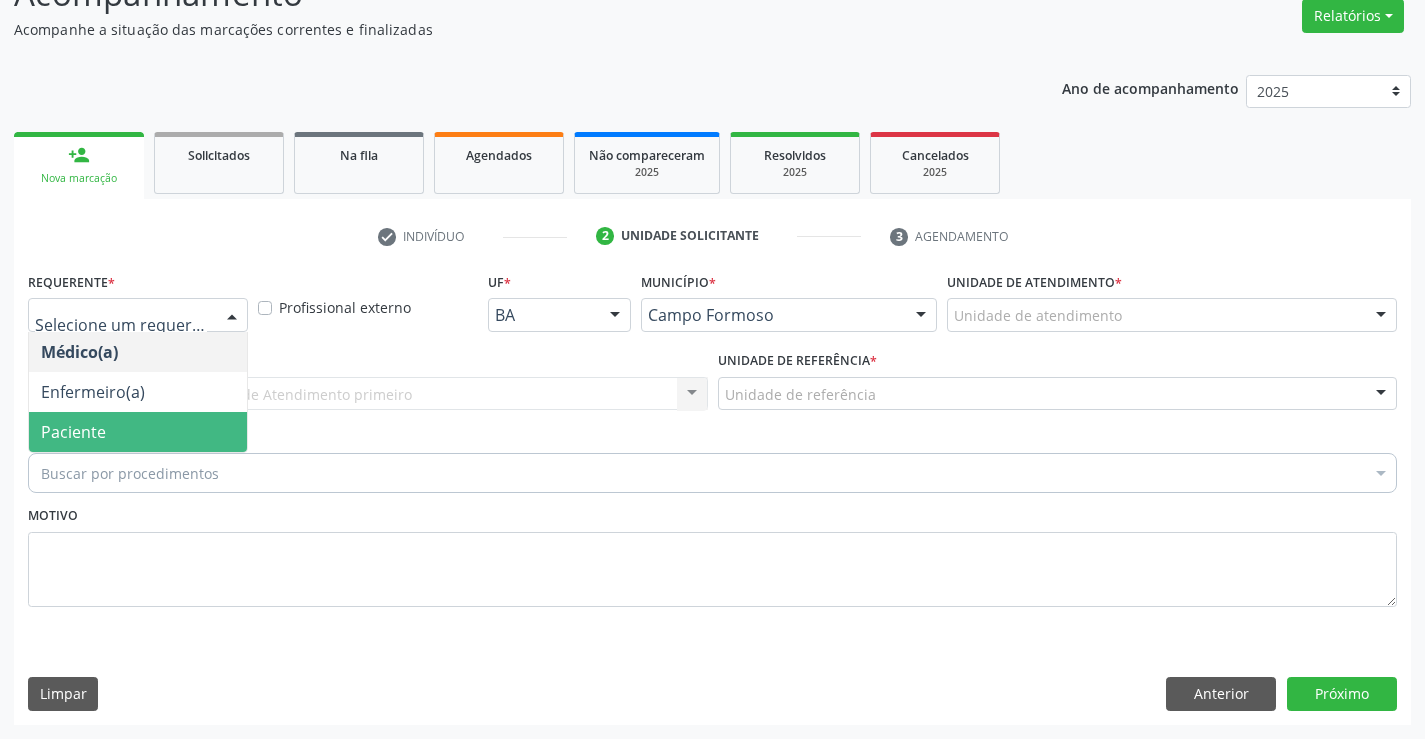click on "Paciente" at bounding box center (73, 432) 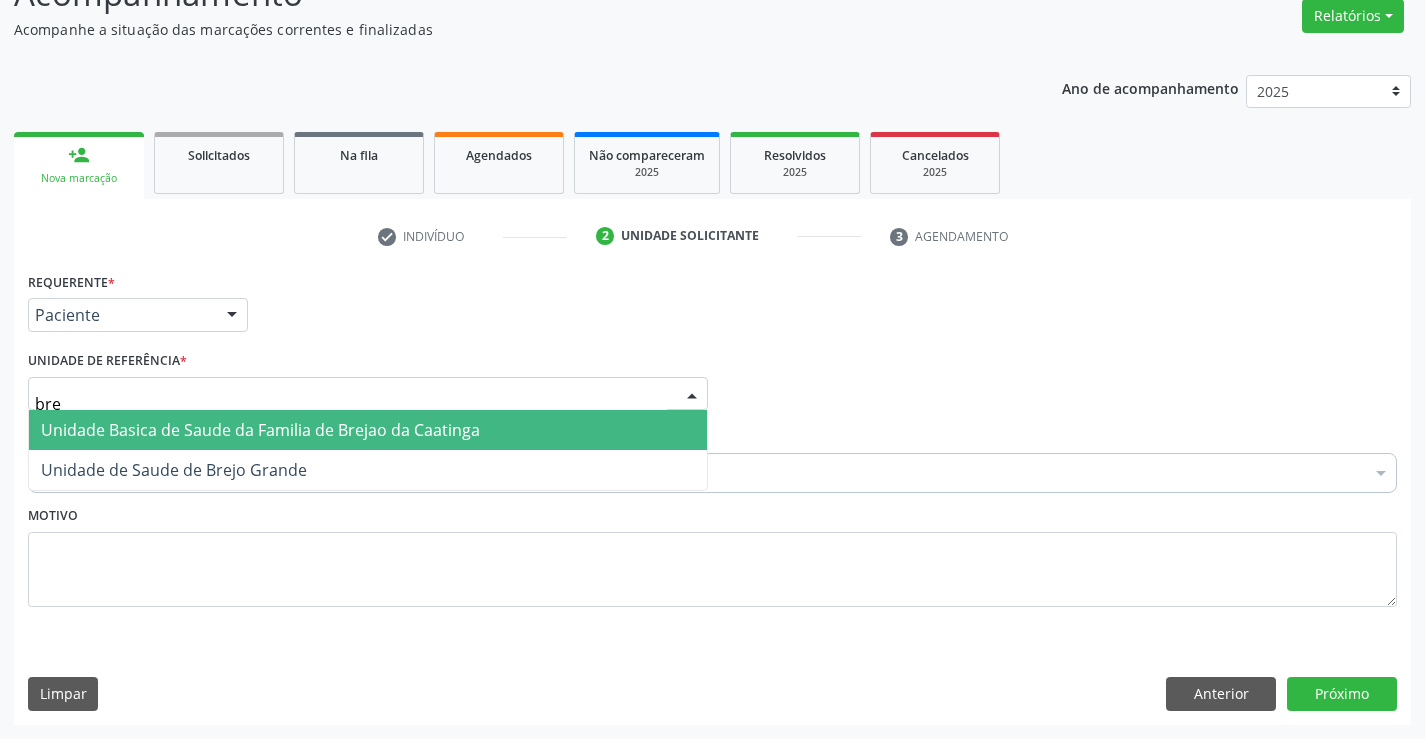 type on "brej" 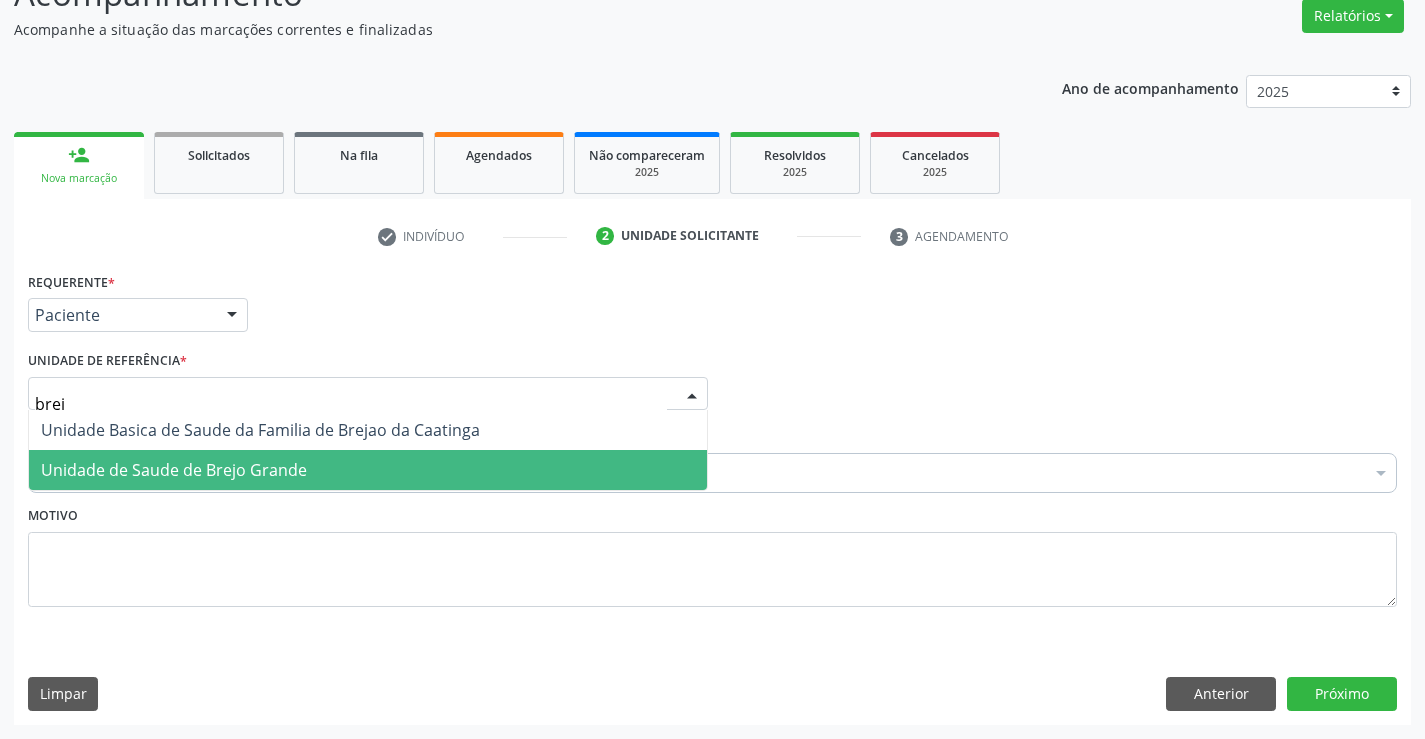 click on "Unidade de Saude de Brejo Grande" at bounding box center [174, 470] 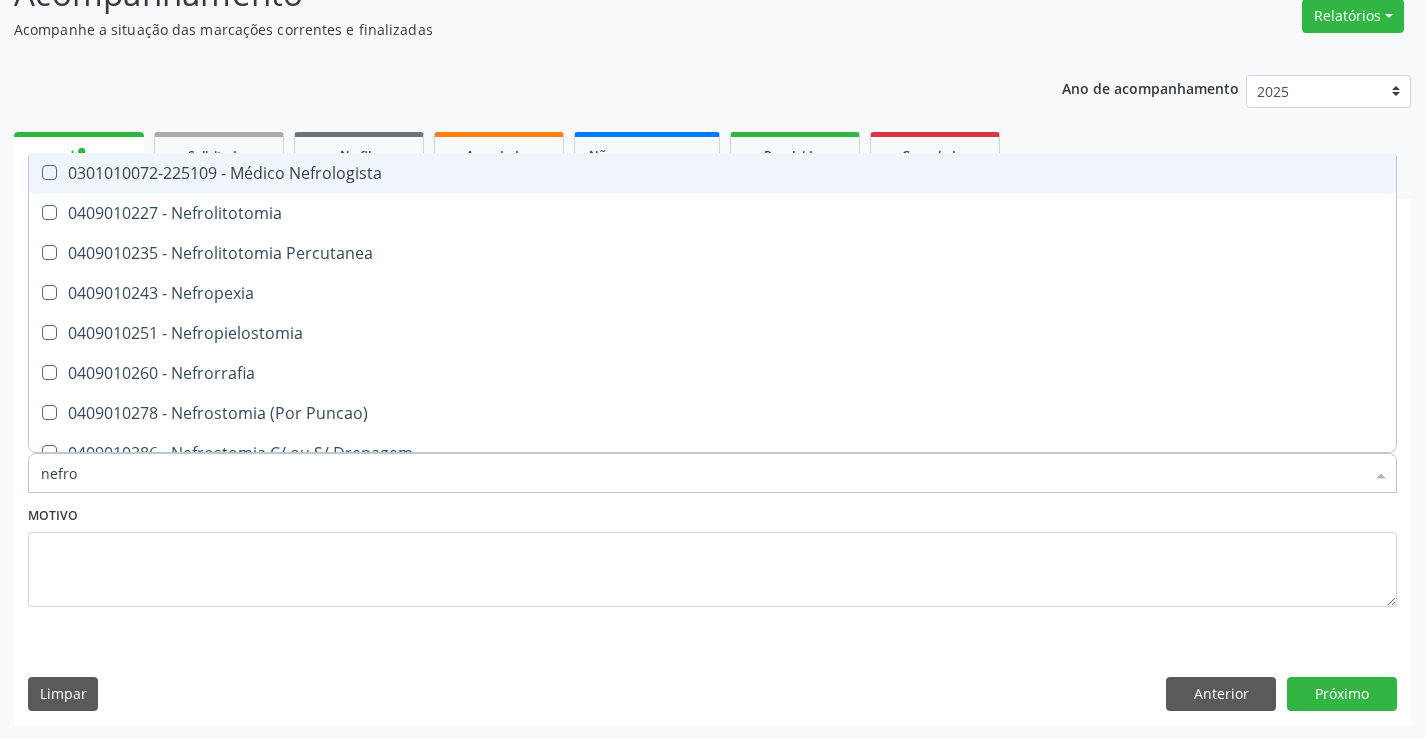 type on "nefrol" 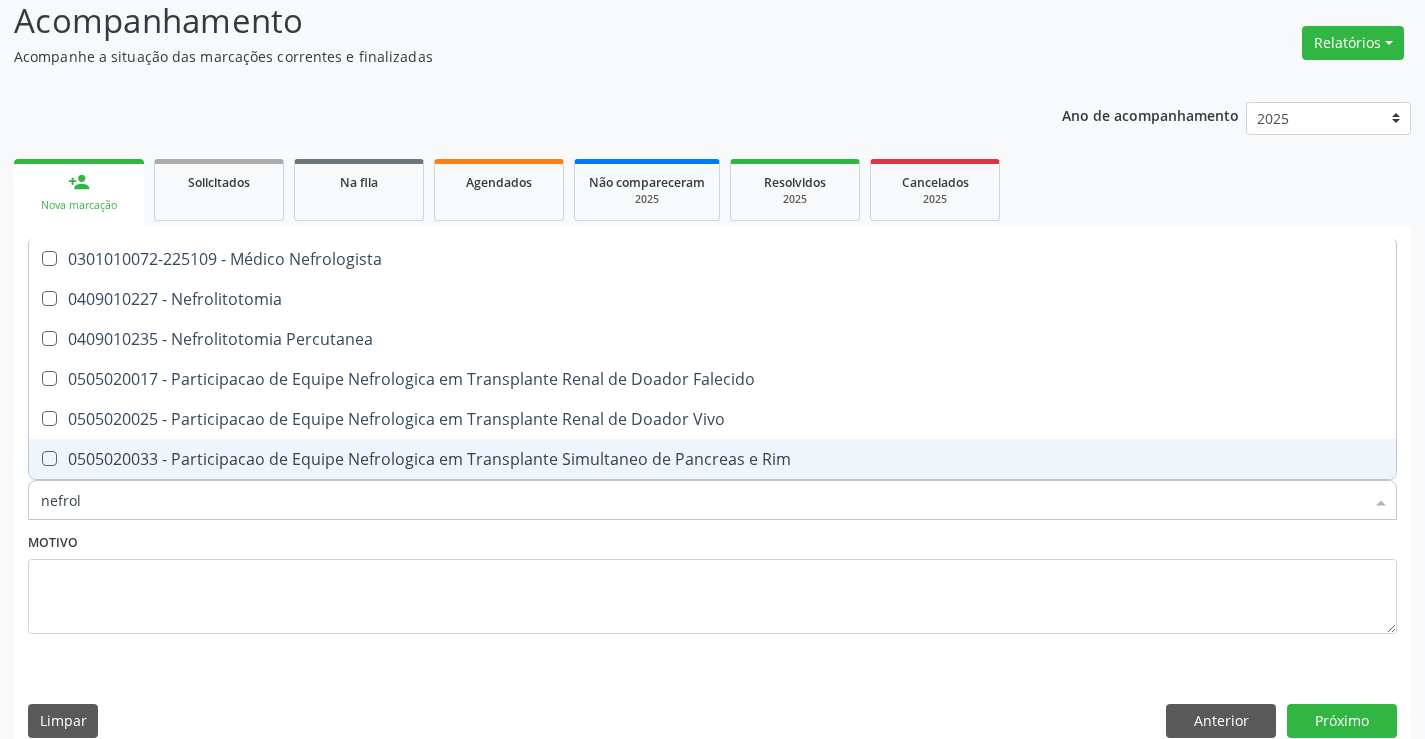 scroll, scrollTop: 141, scrollLeft: 0, axis: vertical 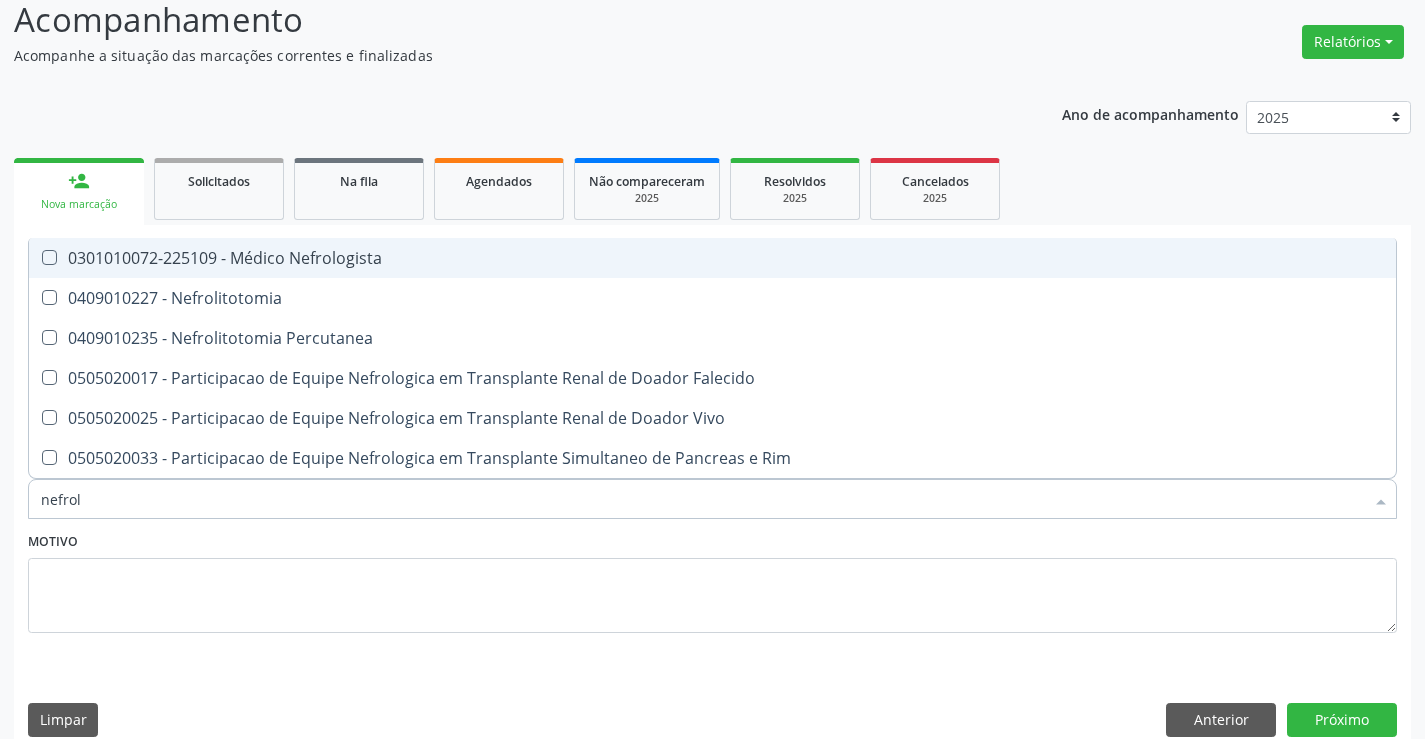 click on "0301010072-225109 - Médico Nefrologista" at bounding box center (712, 258) 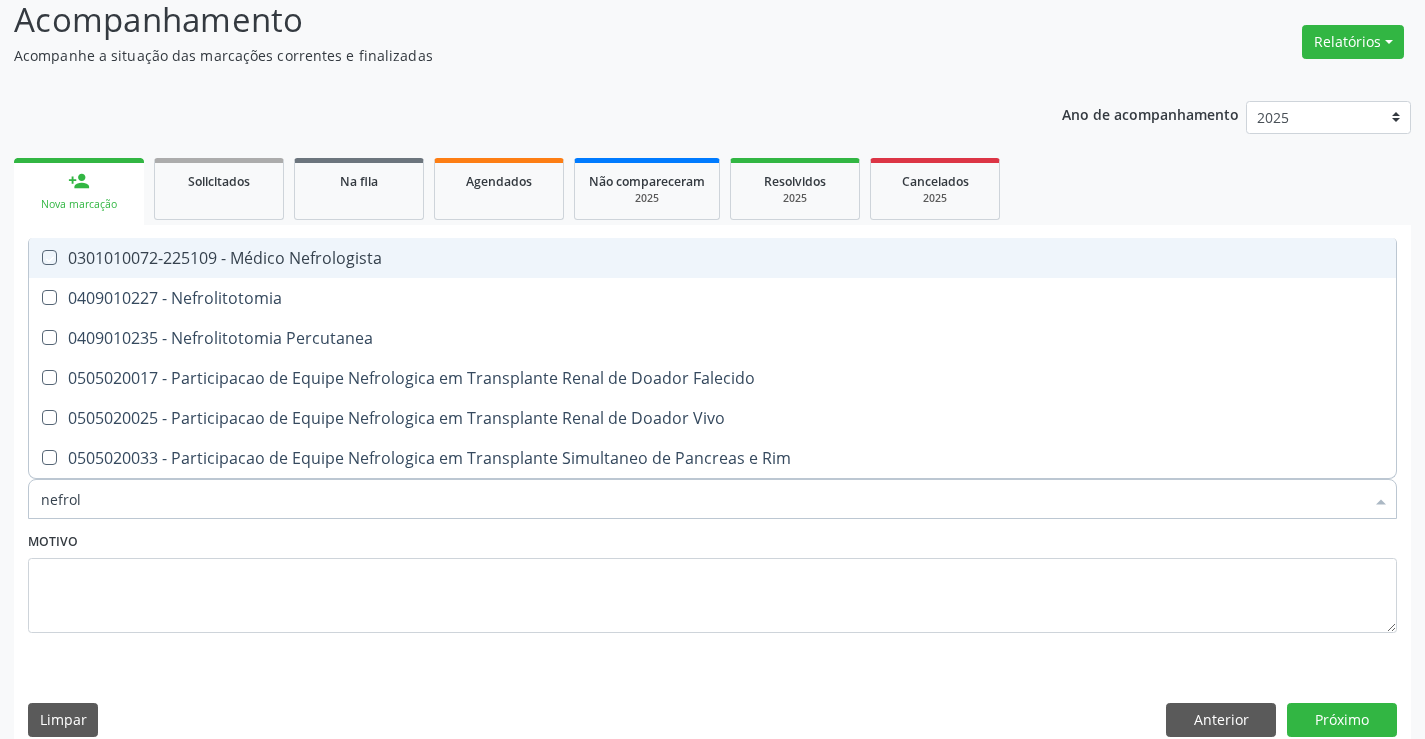 checkbox on "true" 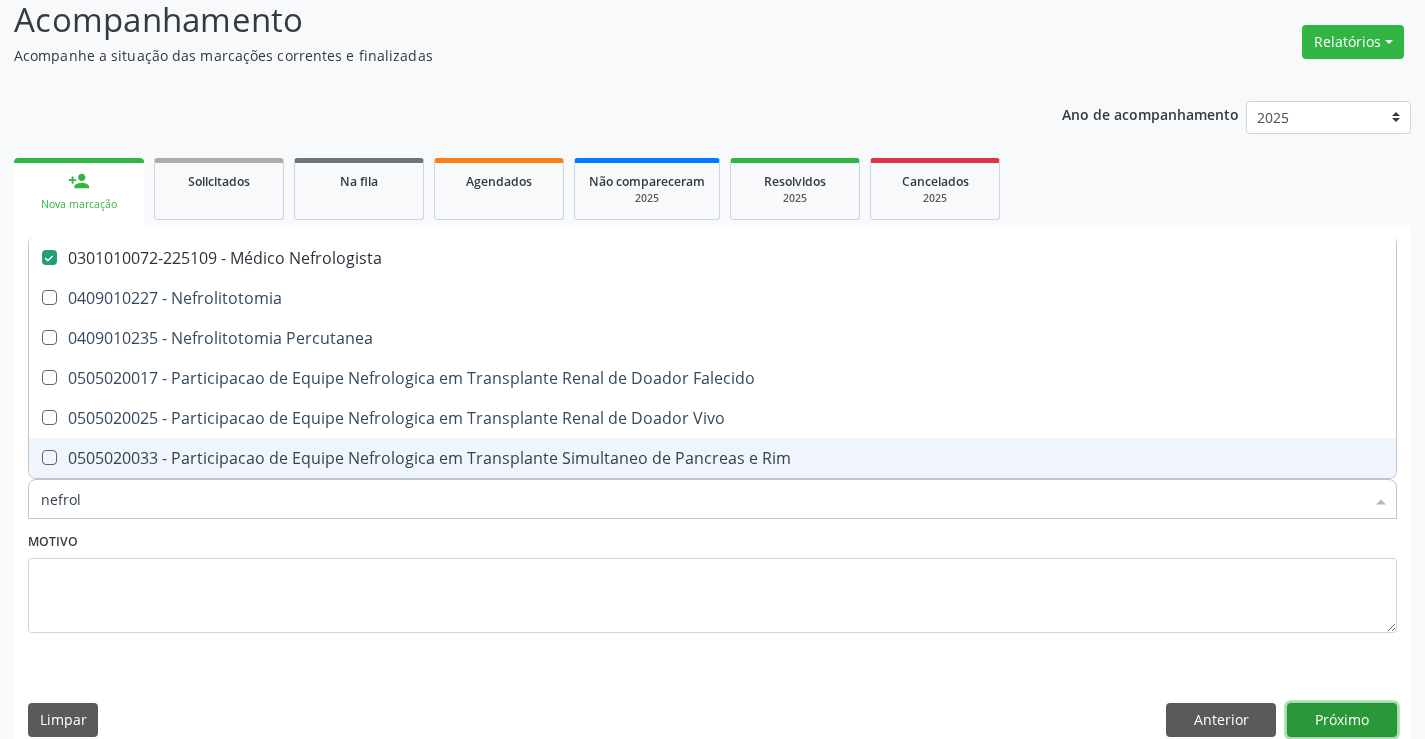 click on "Próximo" at bounding box center [1342, 720] 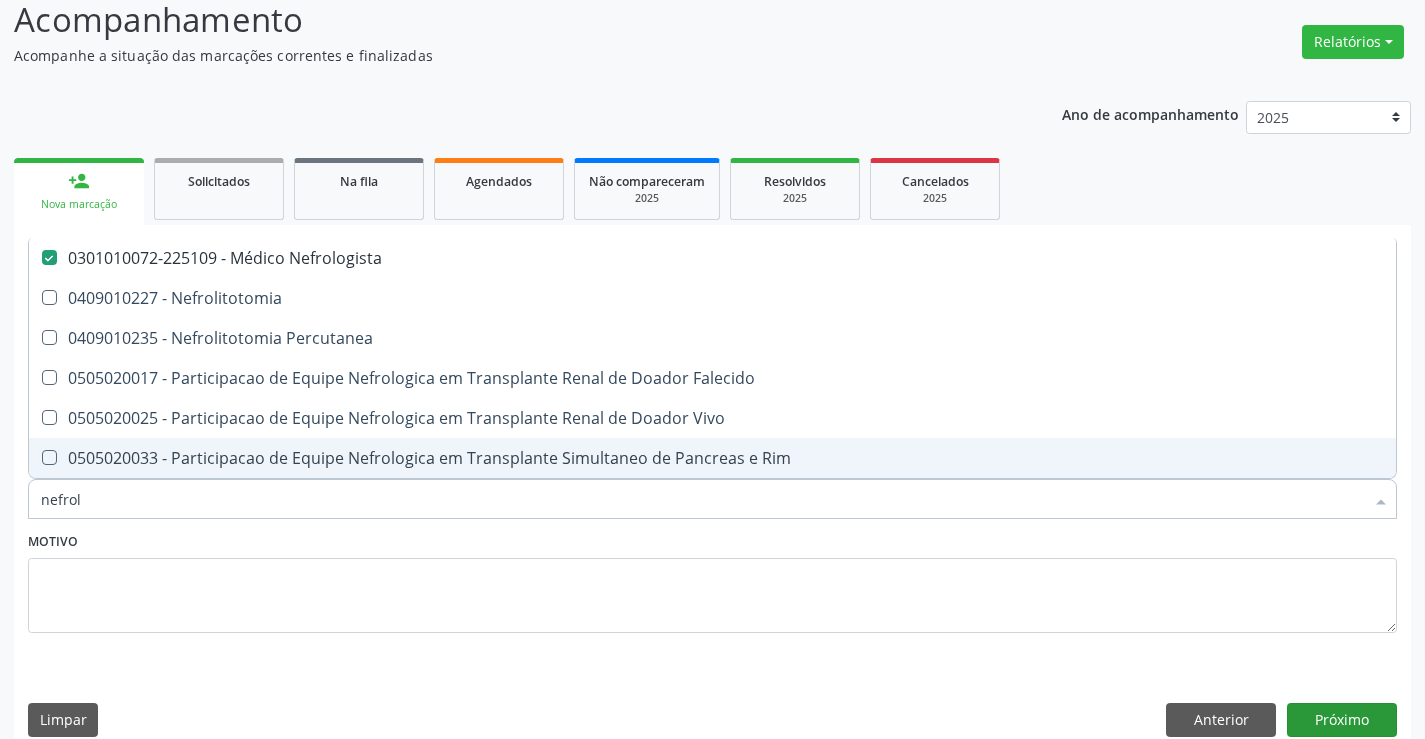 scroll, scrollTop: 131, scrollLeft: 0, axis: vertical 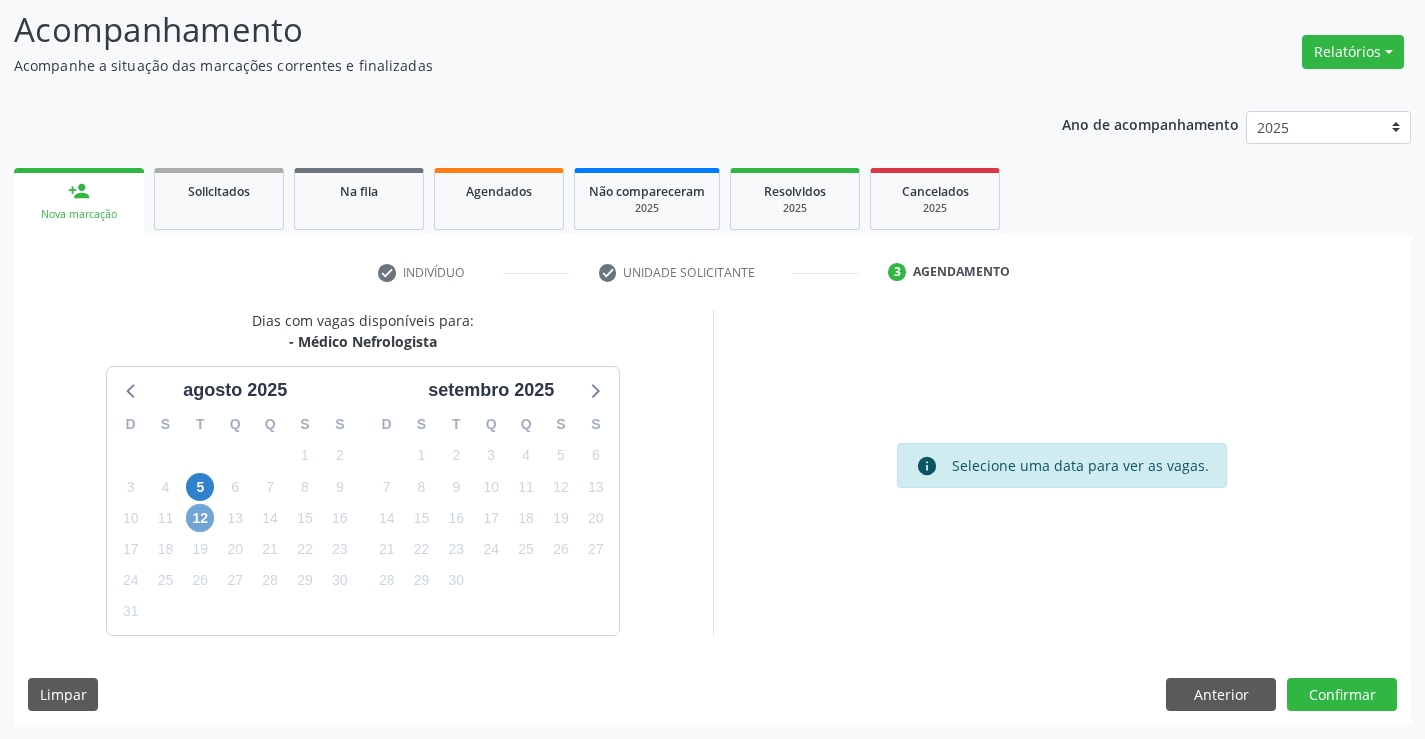 click on "12" at bounding box center (200, 518) 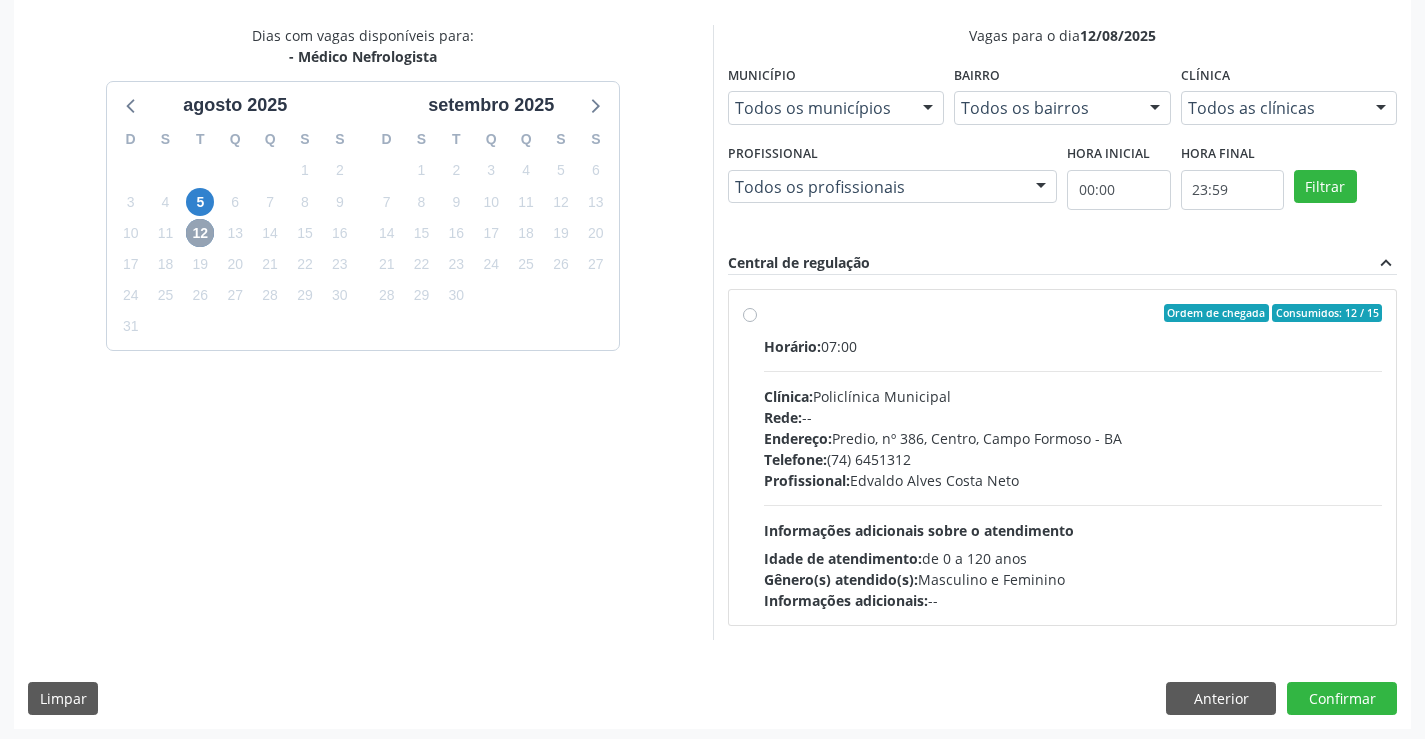 scroll, scrollTop: 420, scrollLeft: 0, axis: vertical 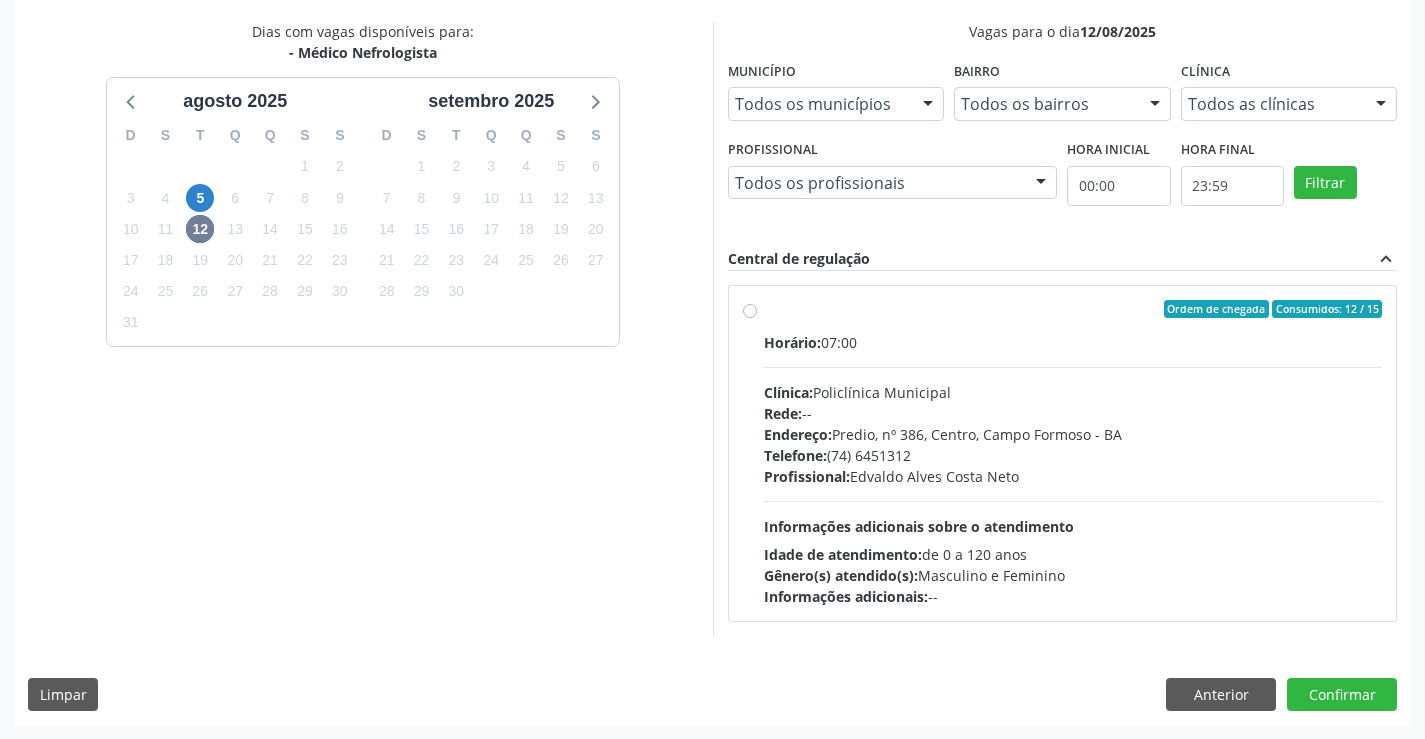 click on "Ordem de chegada
Consumidos: [NUMBER] / [NUMBER]
Horário:   [TIME]
Clínica:  [CLINIC_NAME]
Rede:
--
Endereço:   [STREET], nº [NUMBER], [NEIGHBORHOOD], [CITY] - [STATE]
Telefone:   [PHONE_NUMBER]
Profissional:
[FIRST] [LAST] [LAST]
Informações adicionais sobre o atendimento
Idade de atendimento:
de [AGE] a [AGE] anos
Gênero(s) atendido(s):
Masculino e Feminino
Informações adicionais:
--" at bounding box center [1073, 453] 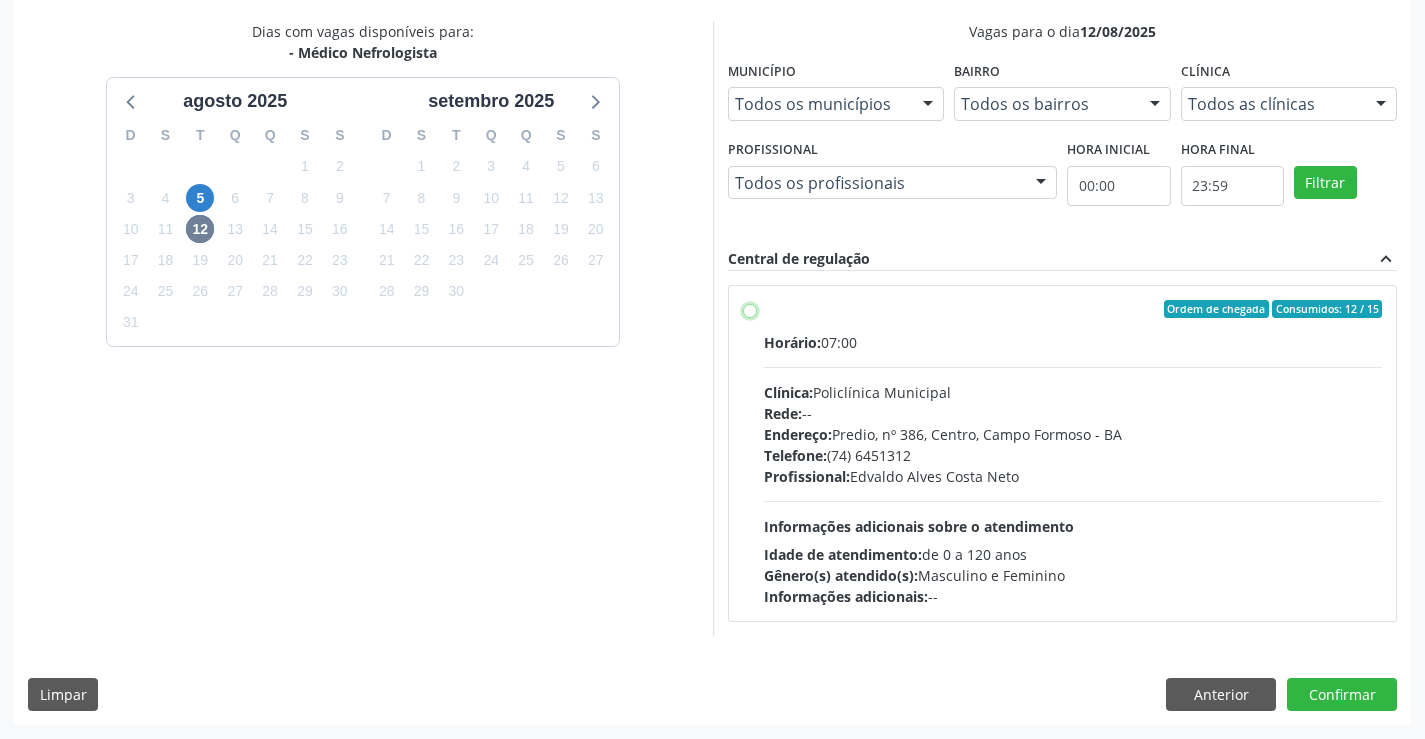 click on "Ordem de chegada
Consumidos: [NUMBER] / [NUMBER]
Horário:   [TIME]
Clínica:  [CLINIC_NAME]
Rede:
--
Endereço:   [STREET], nº [NUMBER], [NEIGHBORHOOD], [CITY] - [STATE]
Telefone:   [PHONE_NUMBER]
Profissional:
[FIRST] [LAST] [LAST]
Informações adicionais sobre o atendimento
Idade de atendimento:
de [AGE] a [AGE] anos
Gênero(s) atendido(s):
Masculino e Feminino
Informações adicionais:
--" at bounding box center [750, 309] 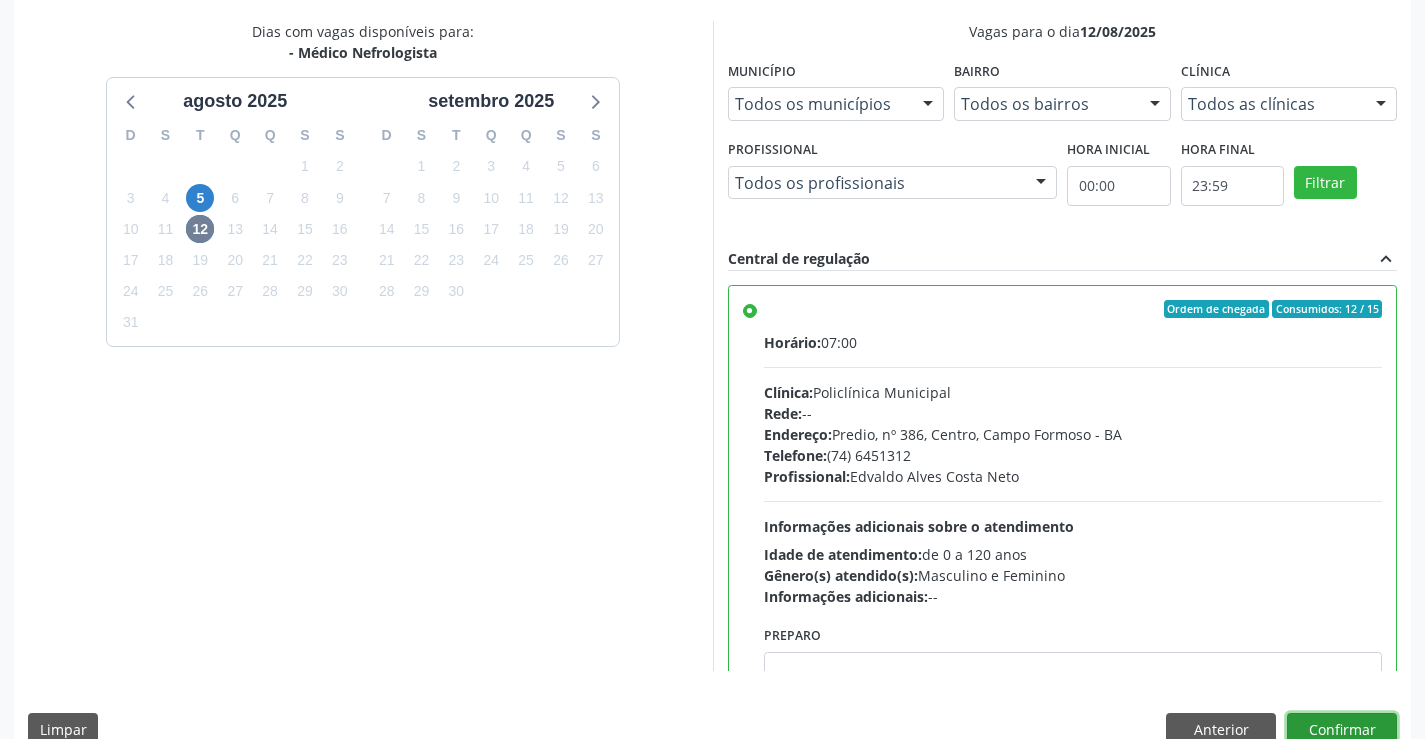 click on "Confirmar" at bounding box center [1342, 730] 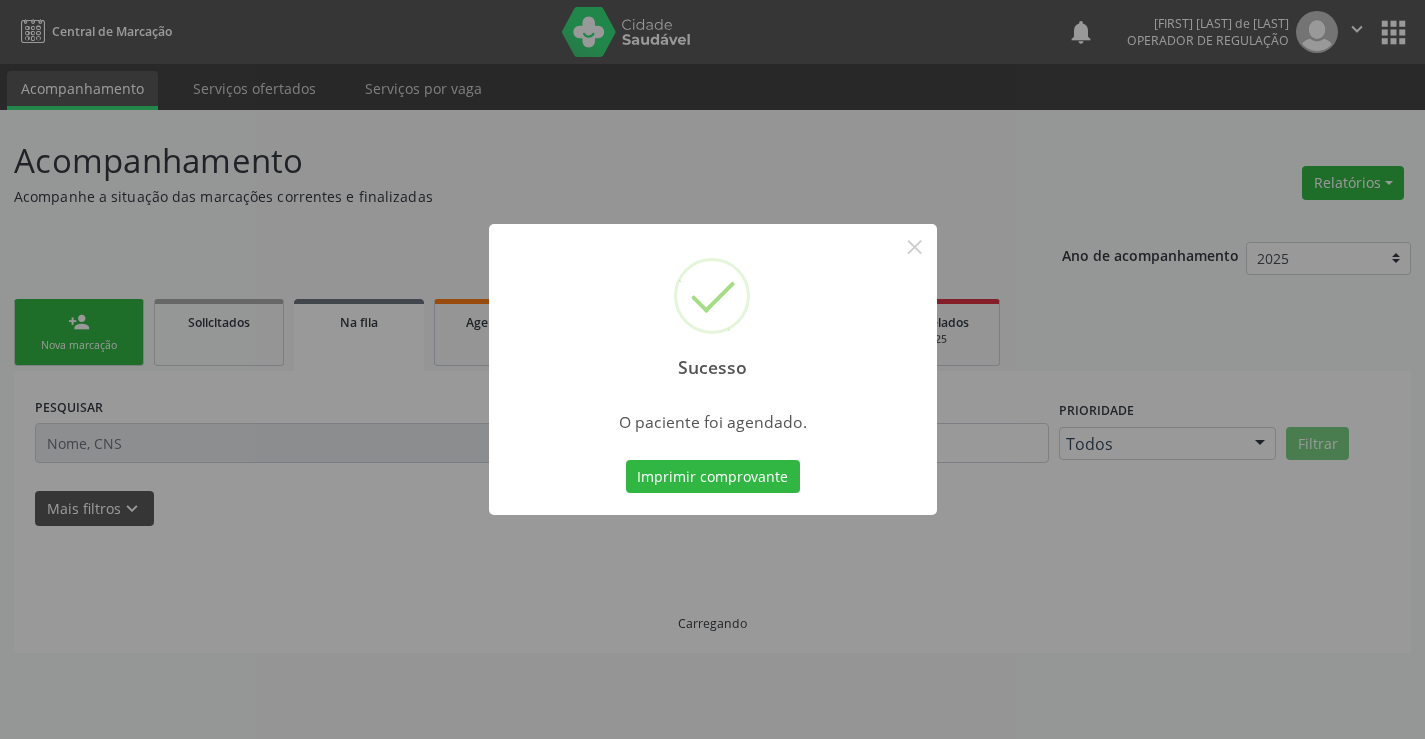 scroll, scrollTop: 0, scrollLeft: 0, axis: both 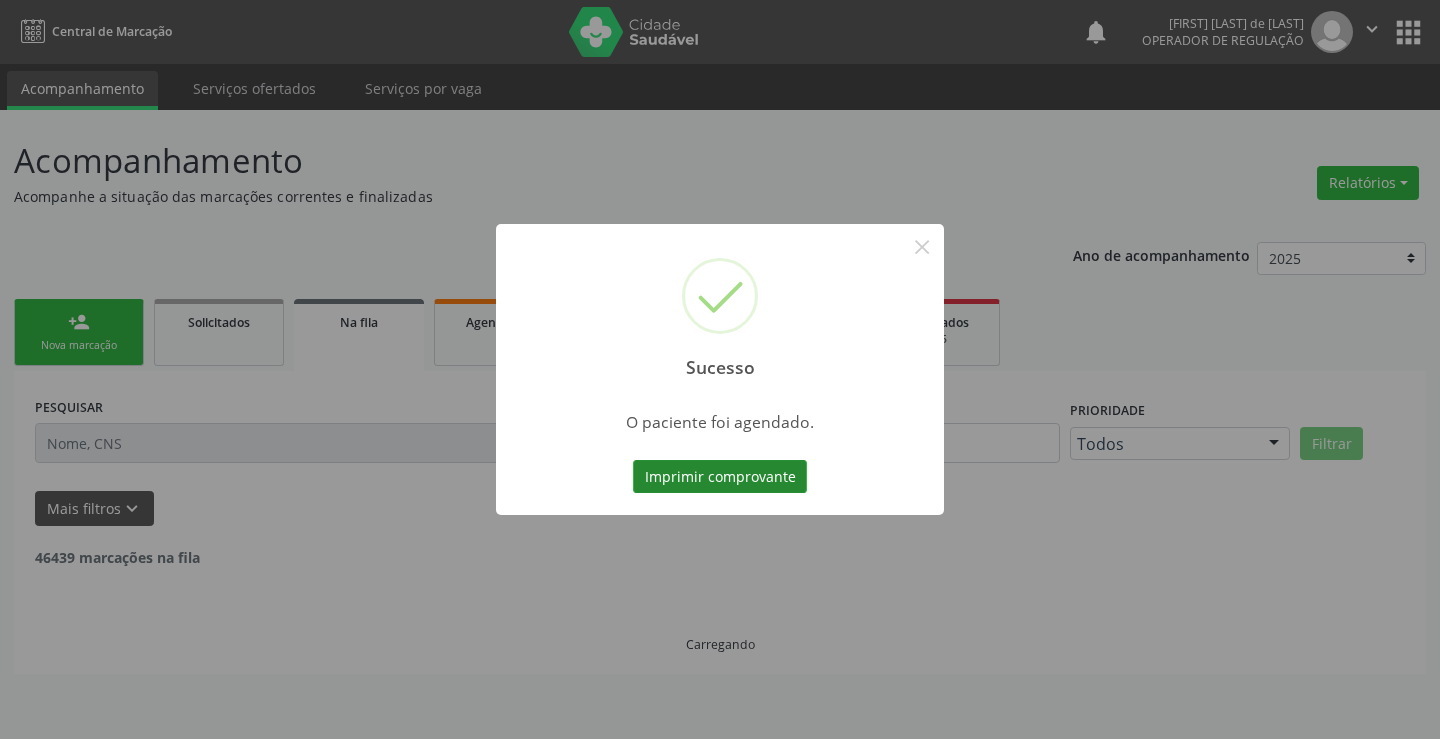 click on "Imprimir comprovante" at bounding box center (720, 477) 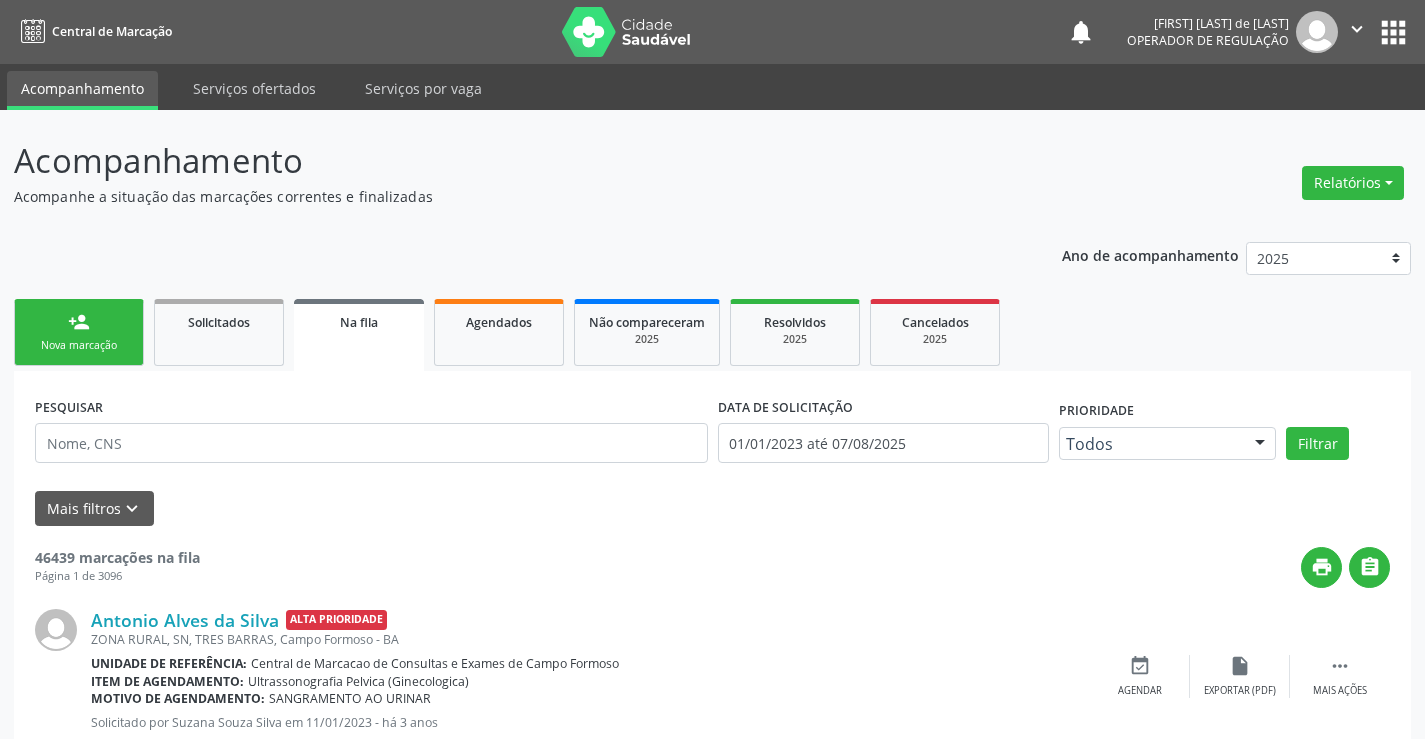 click on "Nova marcação" at bounding box center (79, 345) 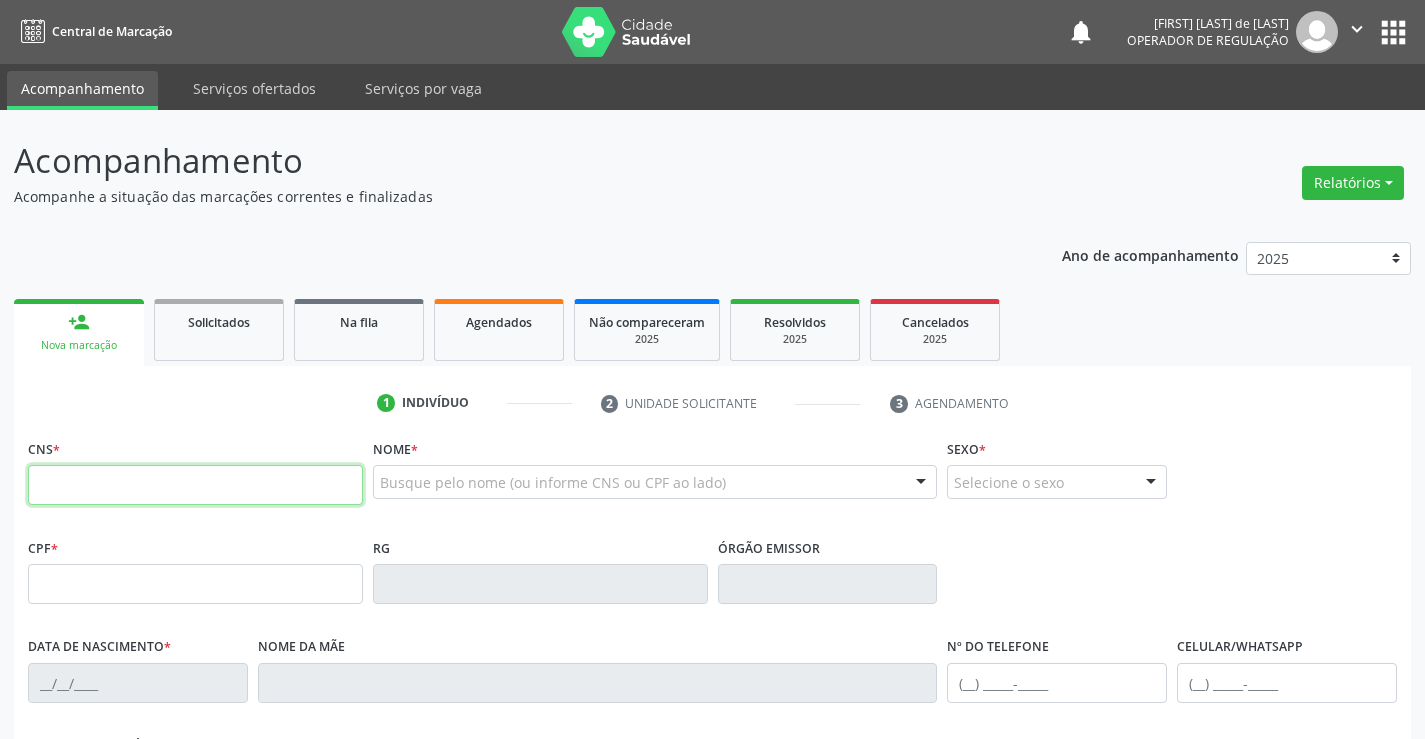 click at bounding box center [195, 485] 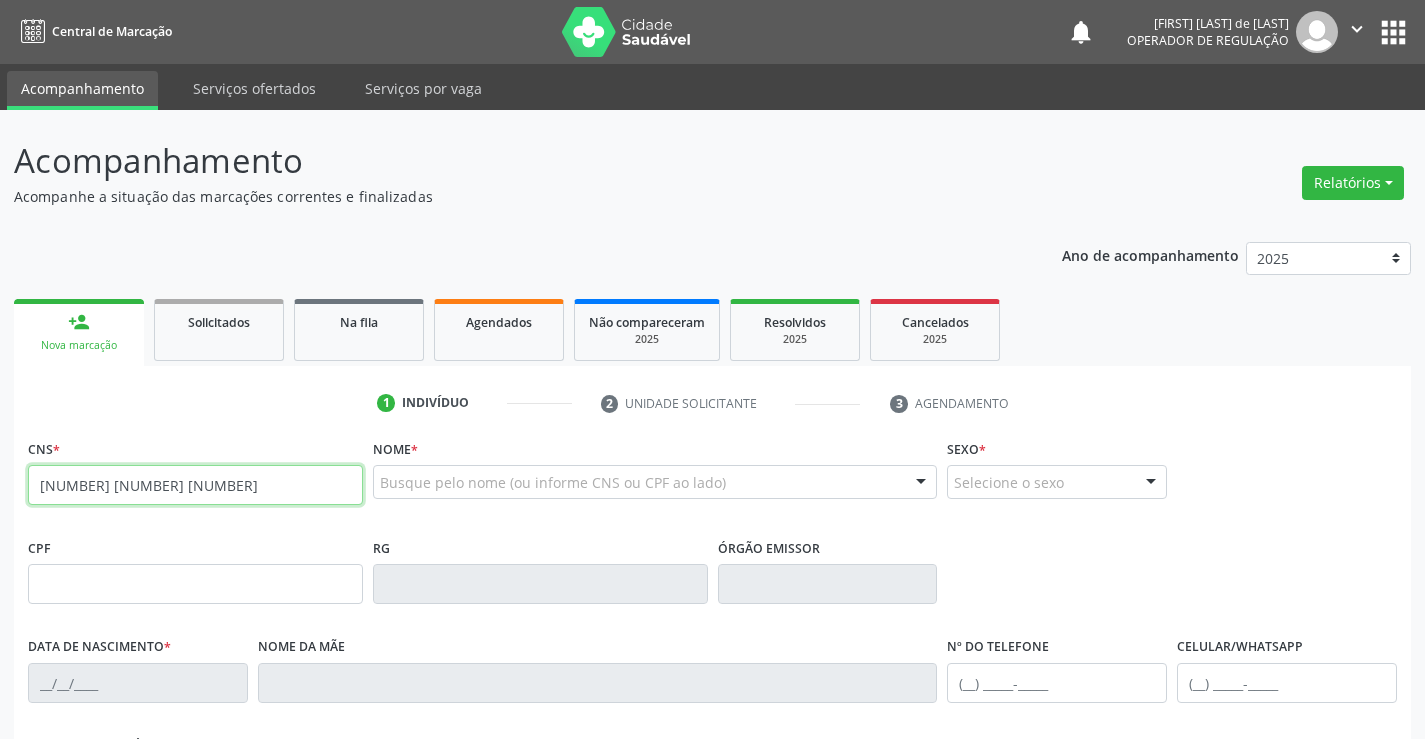 type on "[NUMBER] [NUMBER] [NUMBER]" 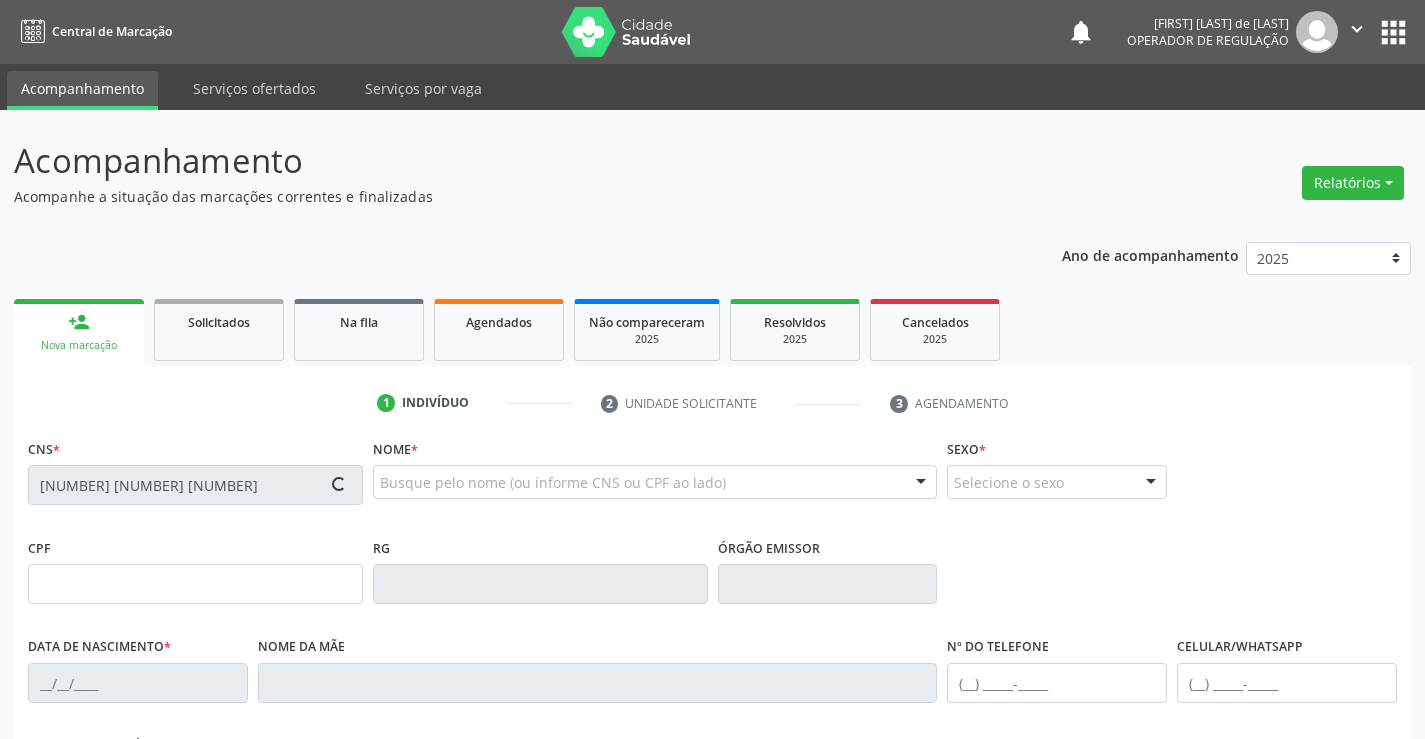 type on "[NUMBER]" 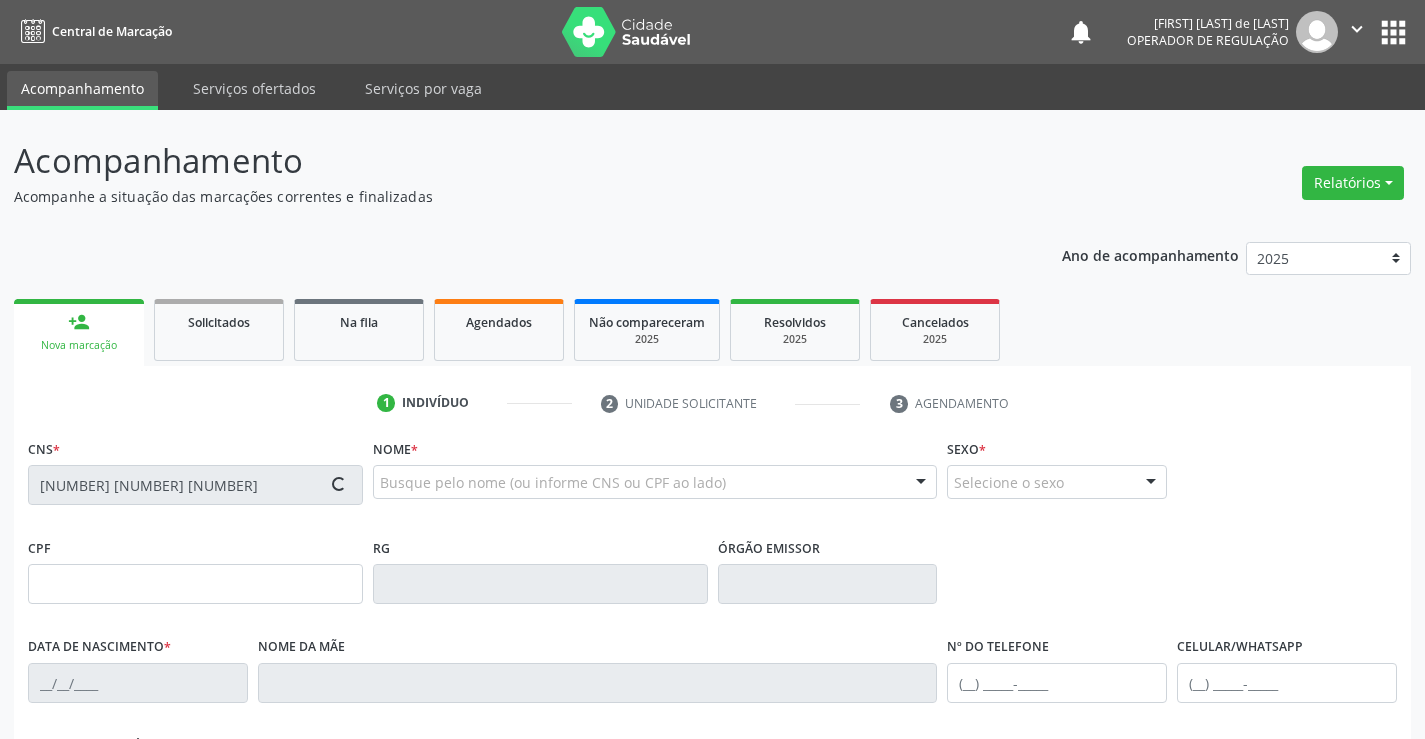 type on "[DATE]" 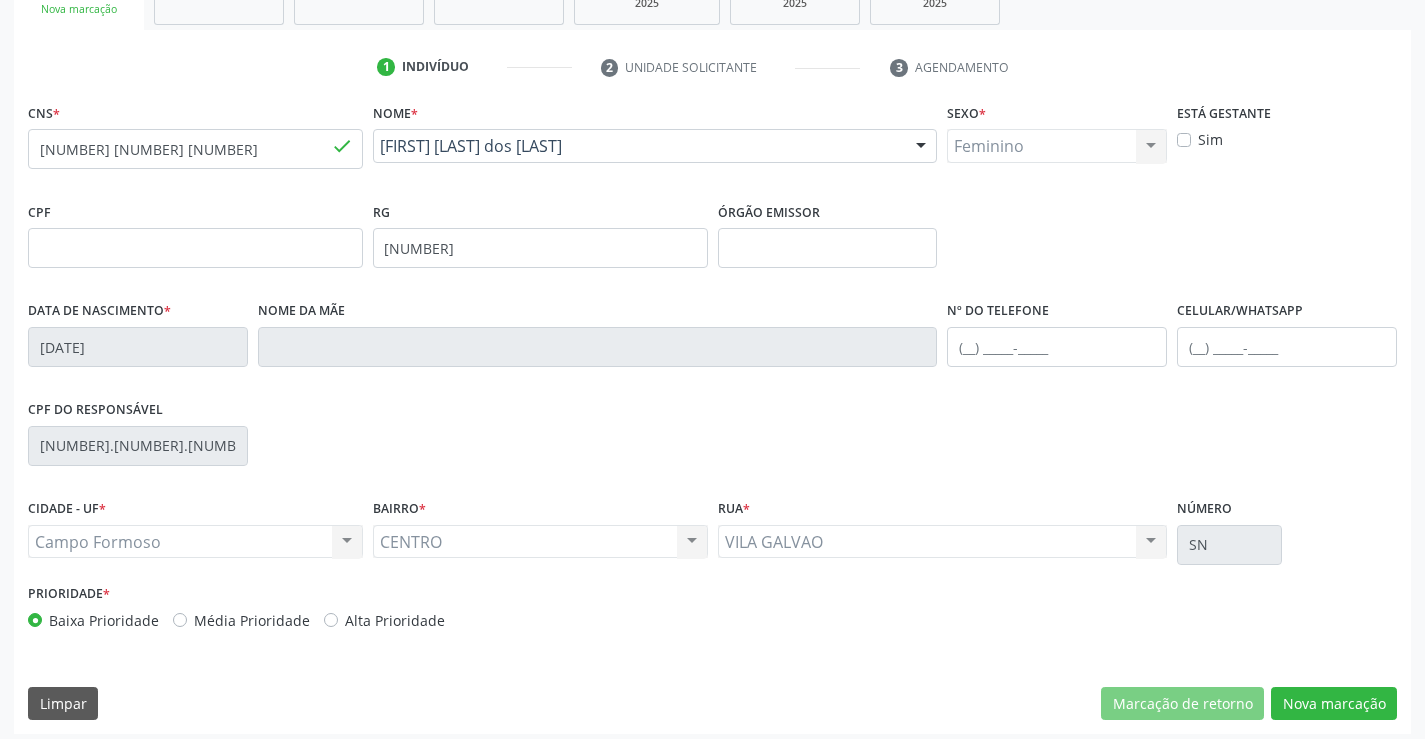 scroll, scrollTop: 345, scrollLeft: 0, axis: vertical 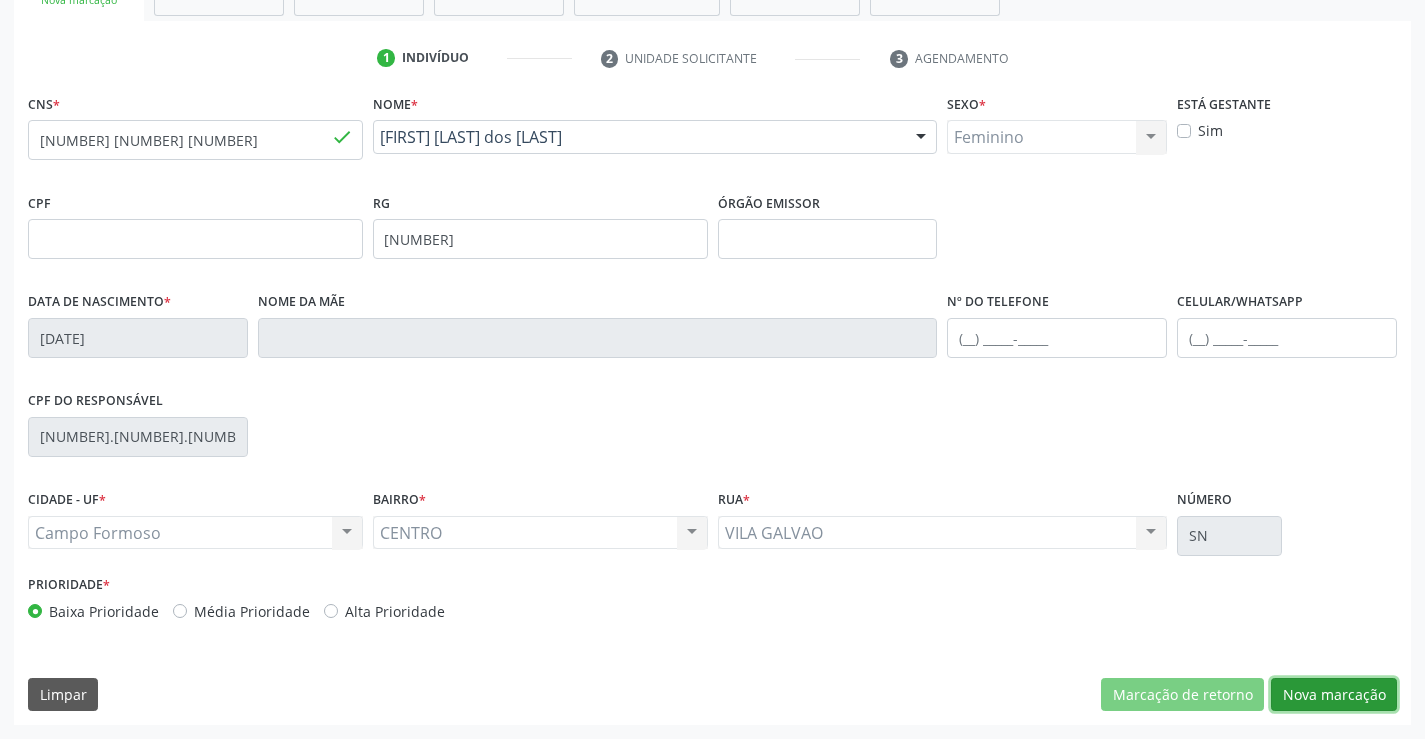 click on "Nova marcação" at bounding box center (1334, 695) 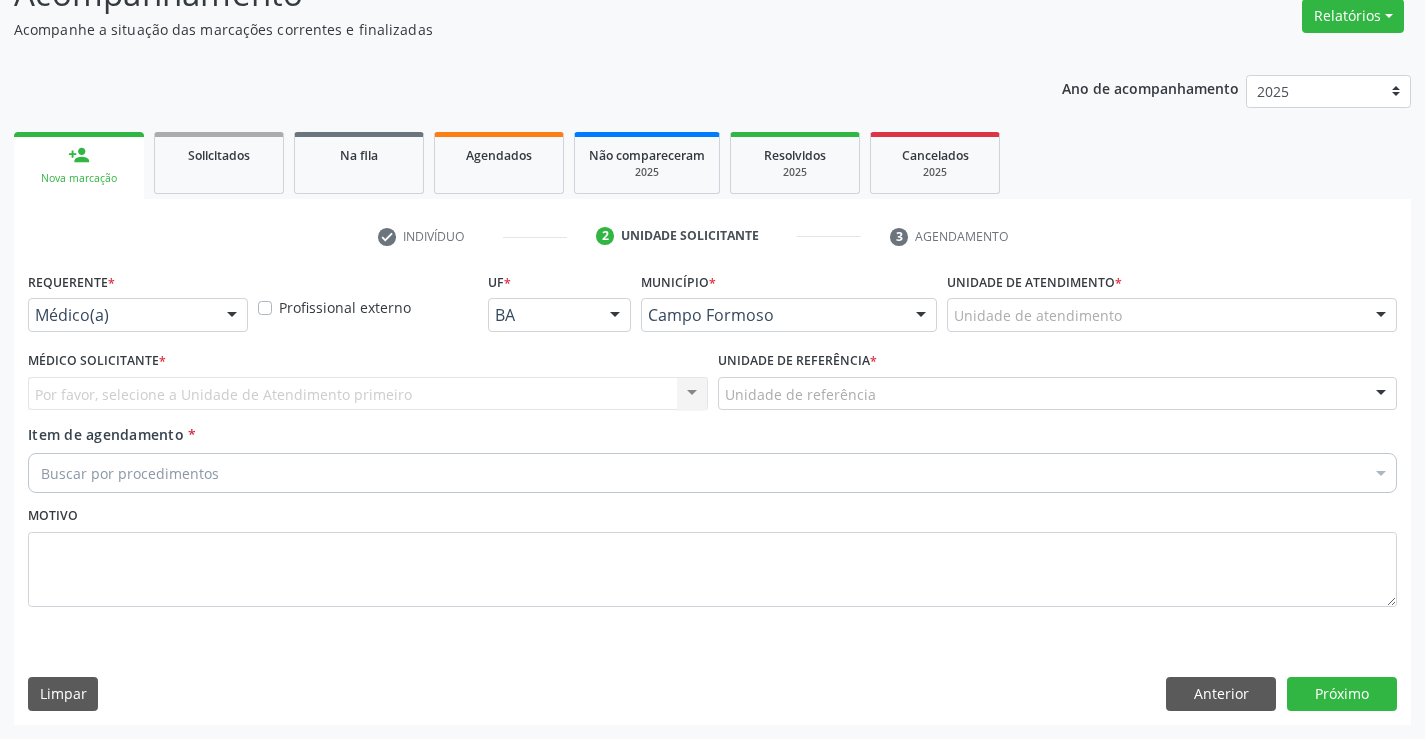 scroll, scrollTop: 167, scrollLeft: 0, axis: vertical 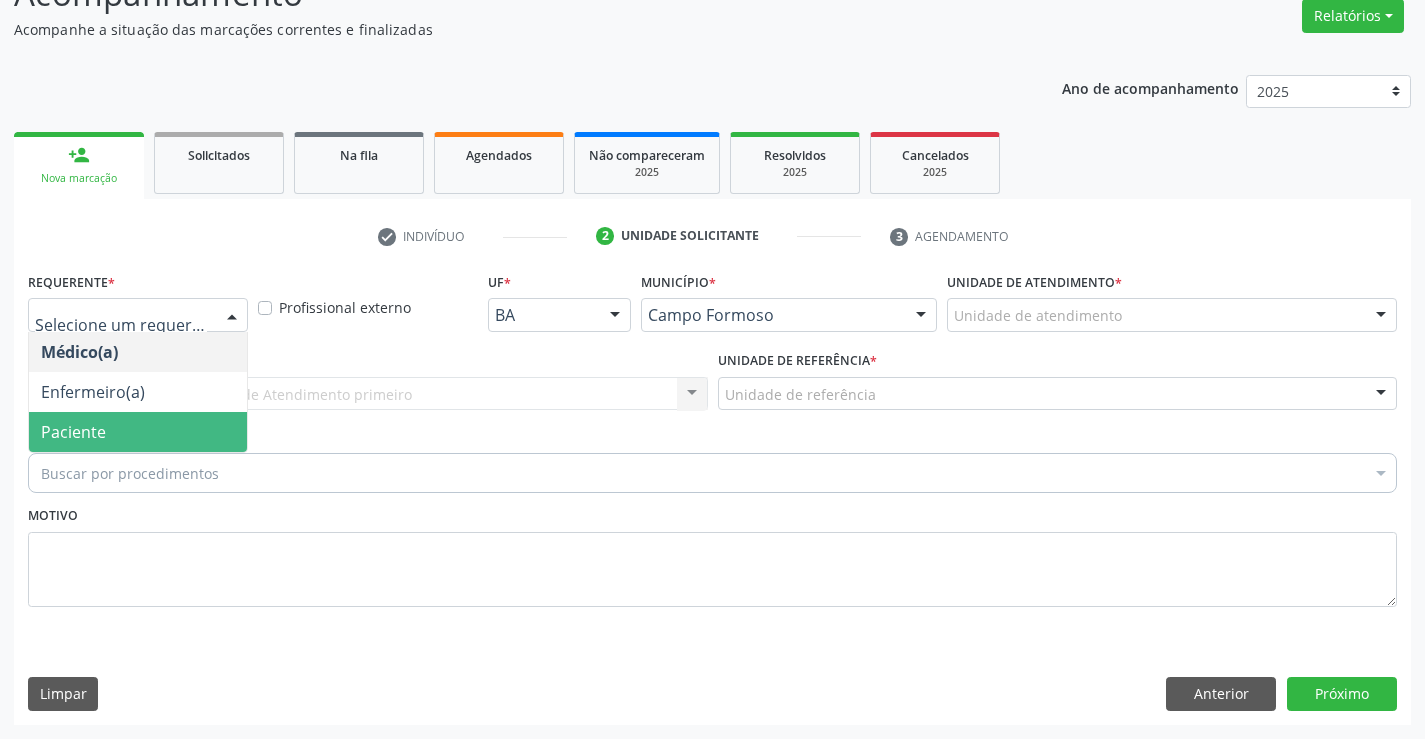 click on "Paciente" at bounding box center (73, 432) 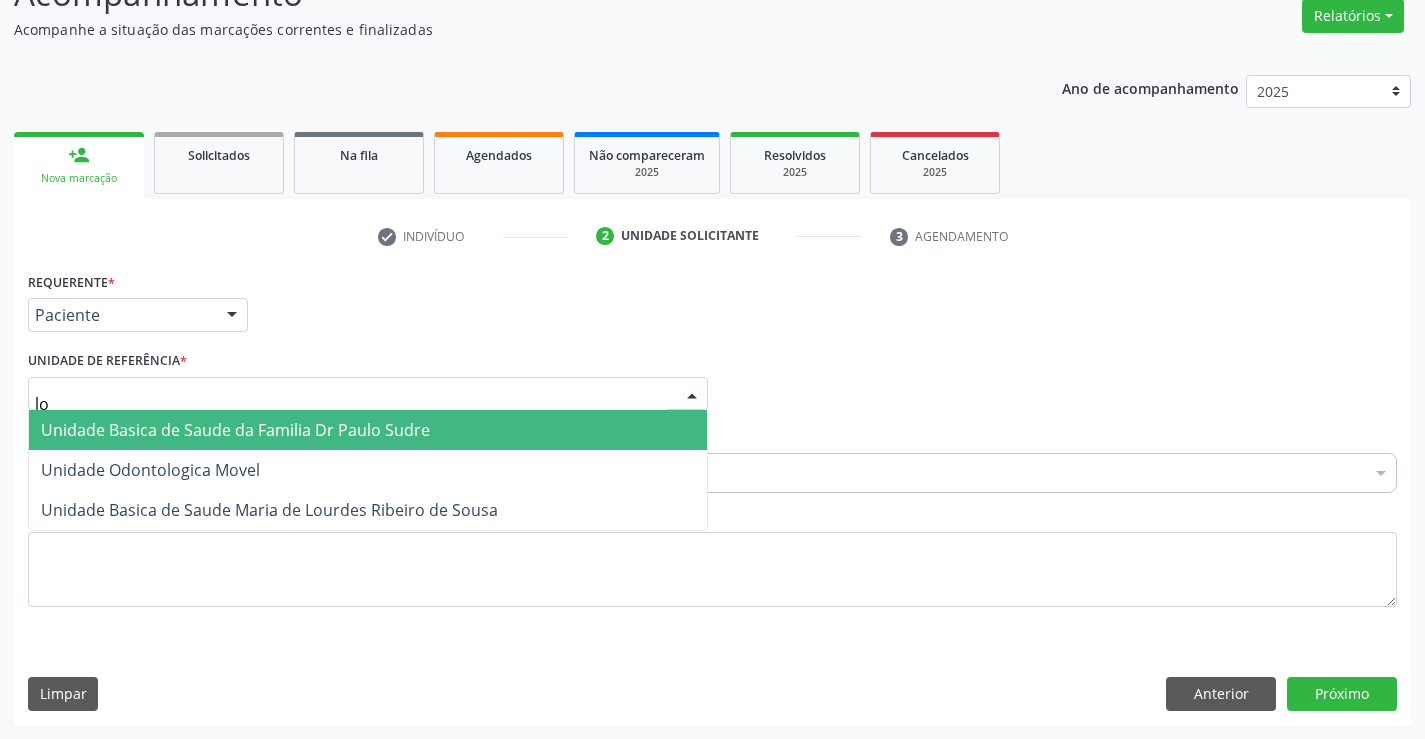 type on "lou" 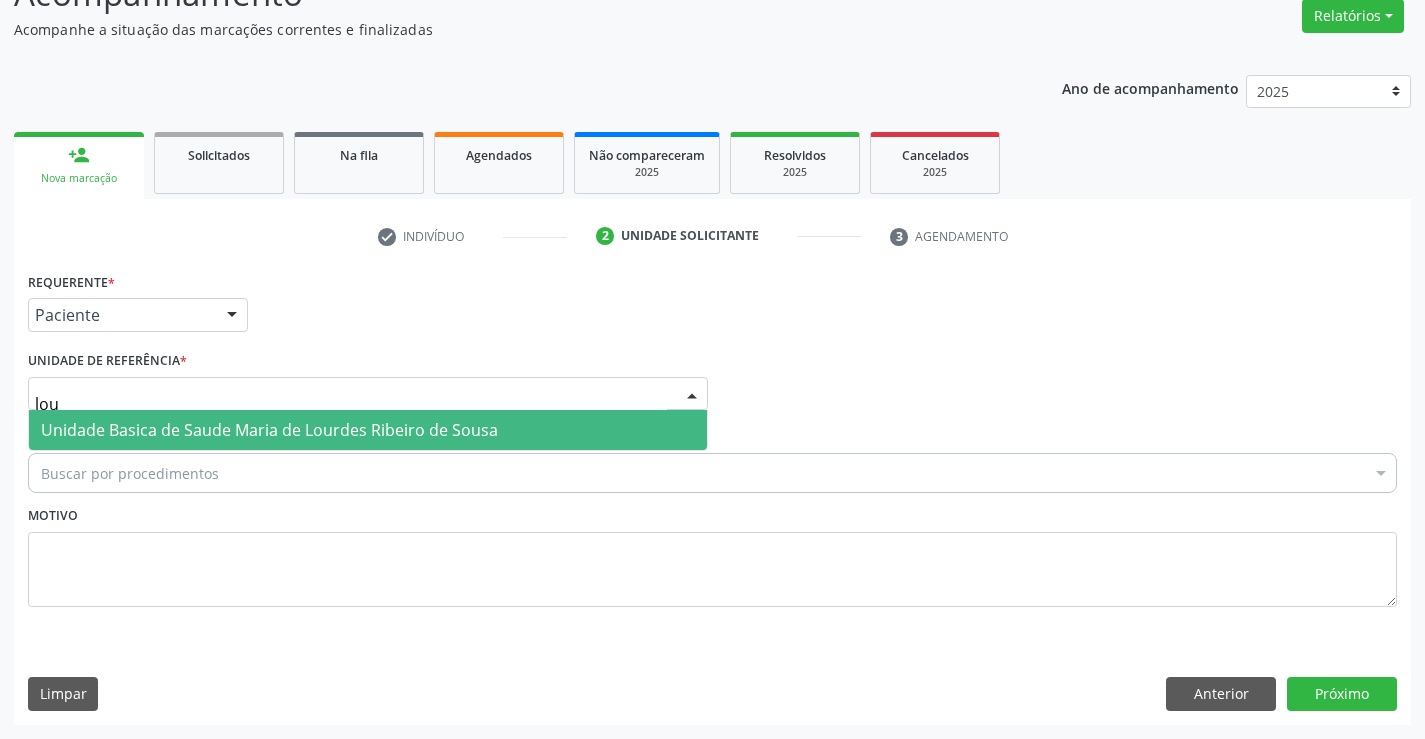 click on "Unidade Basica de Saude Maria de Lourdes Ribeiro de Sousa" at bounding box center (269, 430) 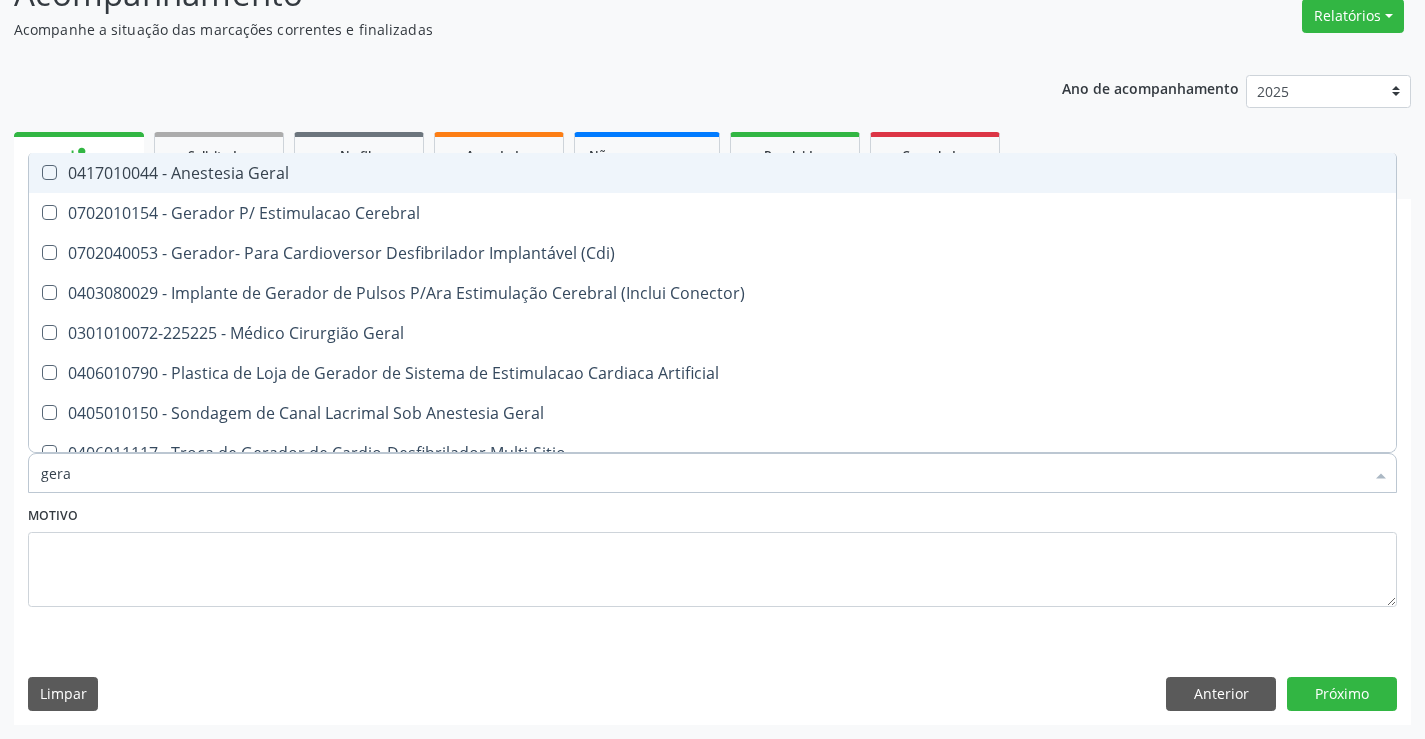 type on "geral" 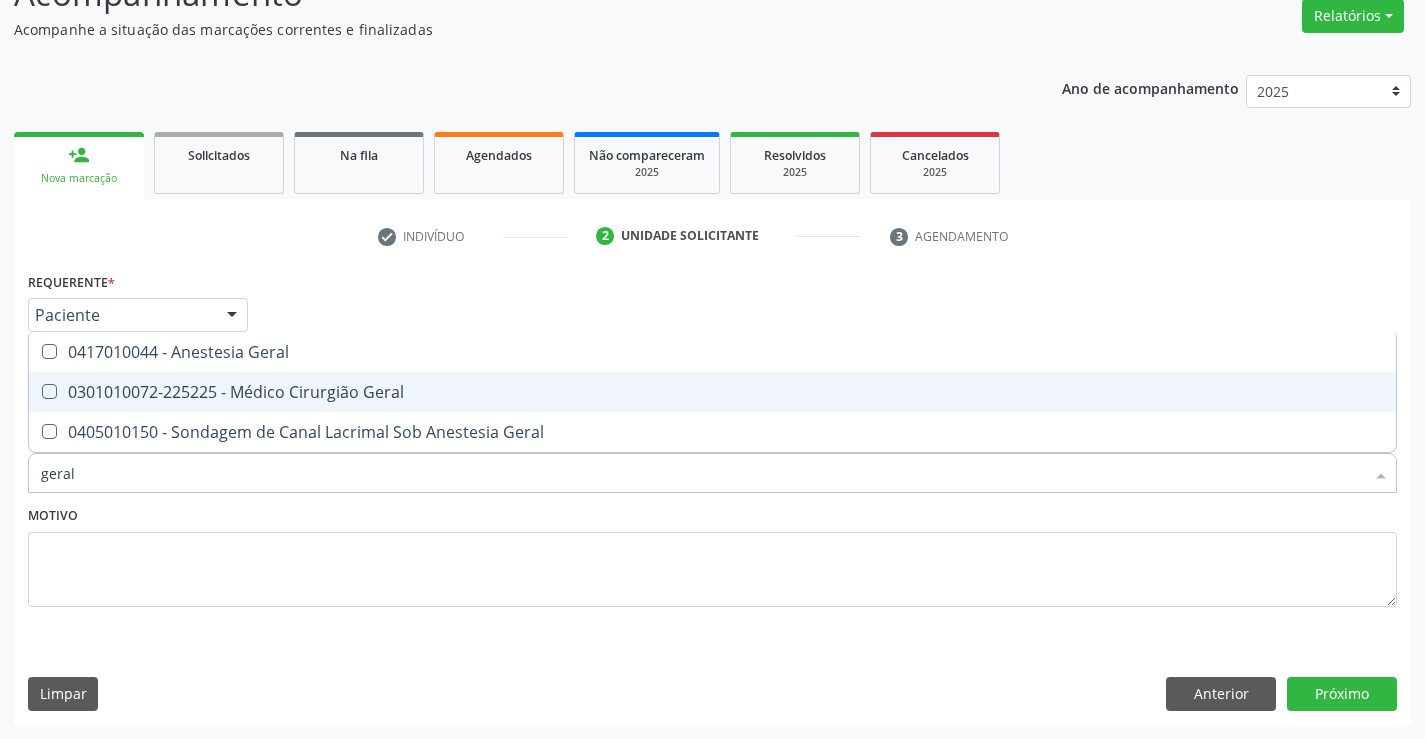 click on "0301010072-225225 - Médico Cirurgião Geral" at bounding box center (712, 392) 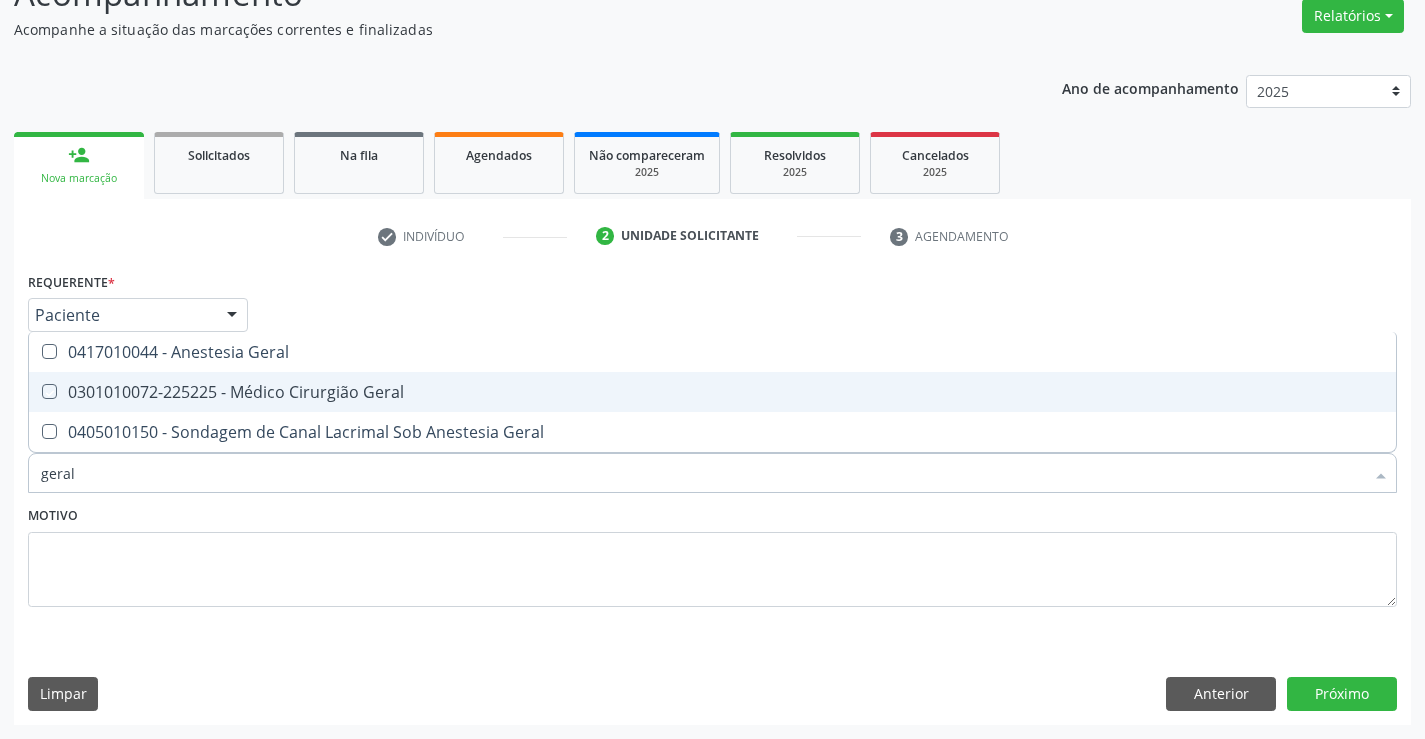 checkbox on "true" 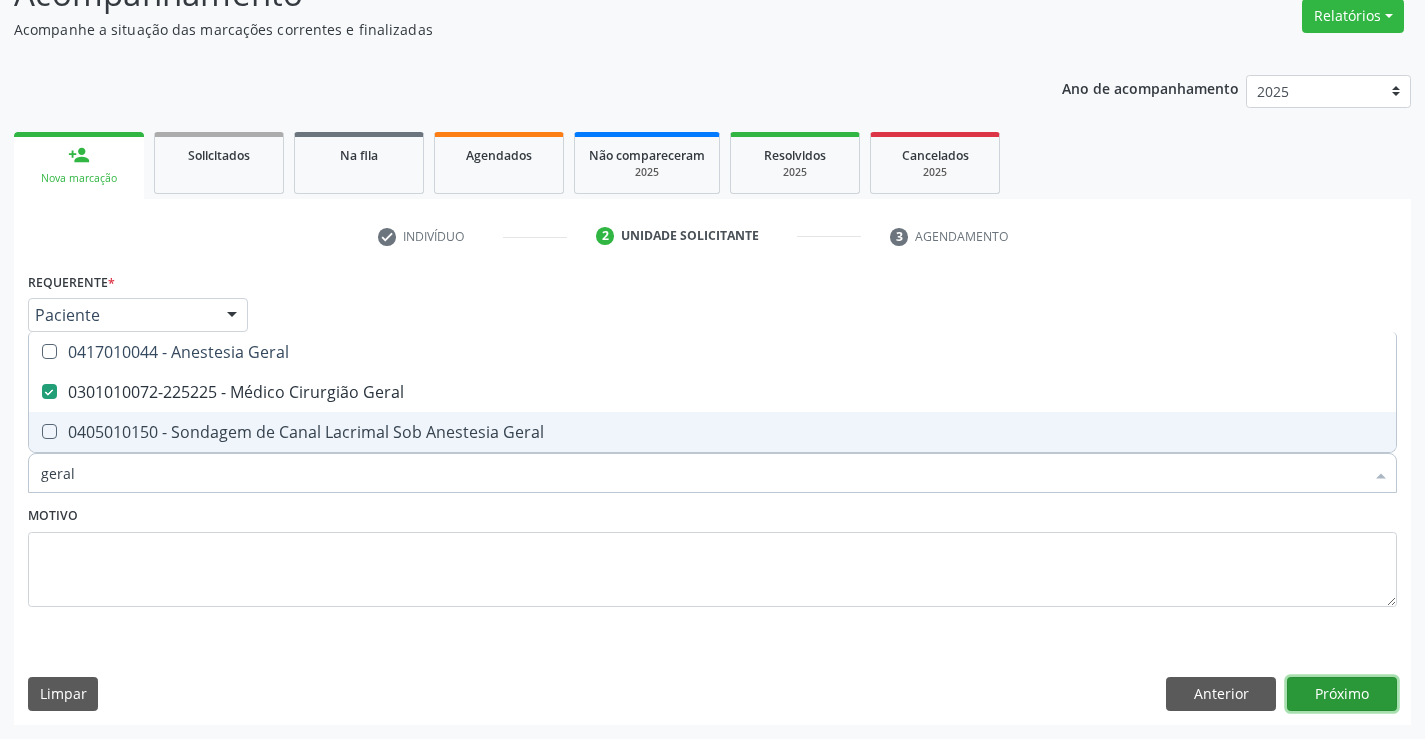 click on "Próximo" at bounding box center (1342, 694) 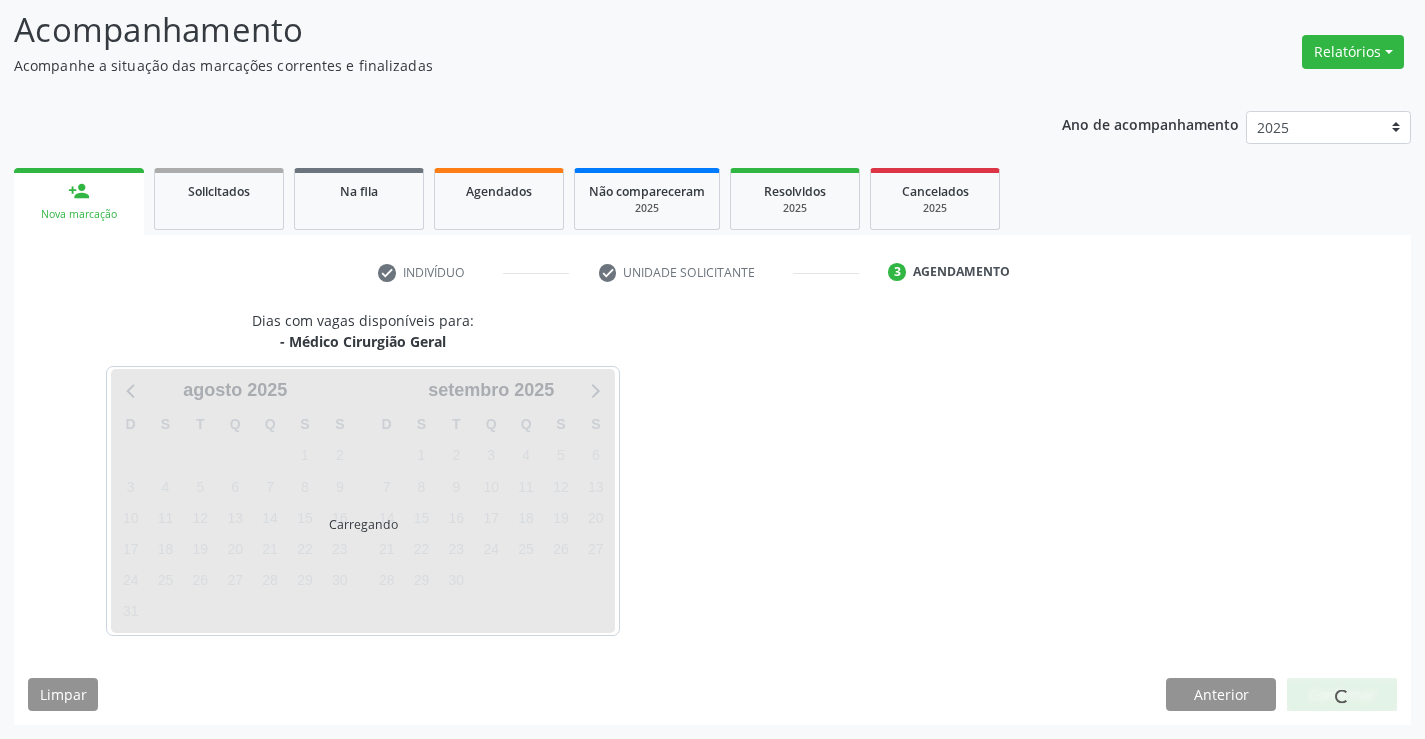 scroll, scrollTop: 131, scrollLeft: 0, axis: vertical 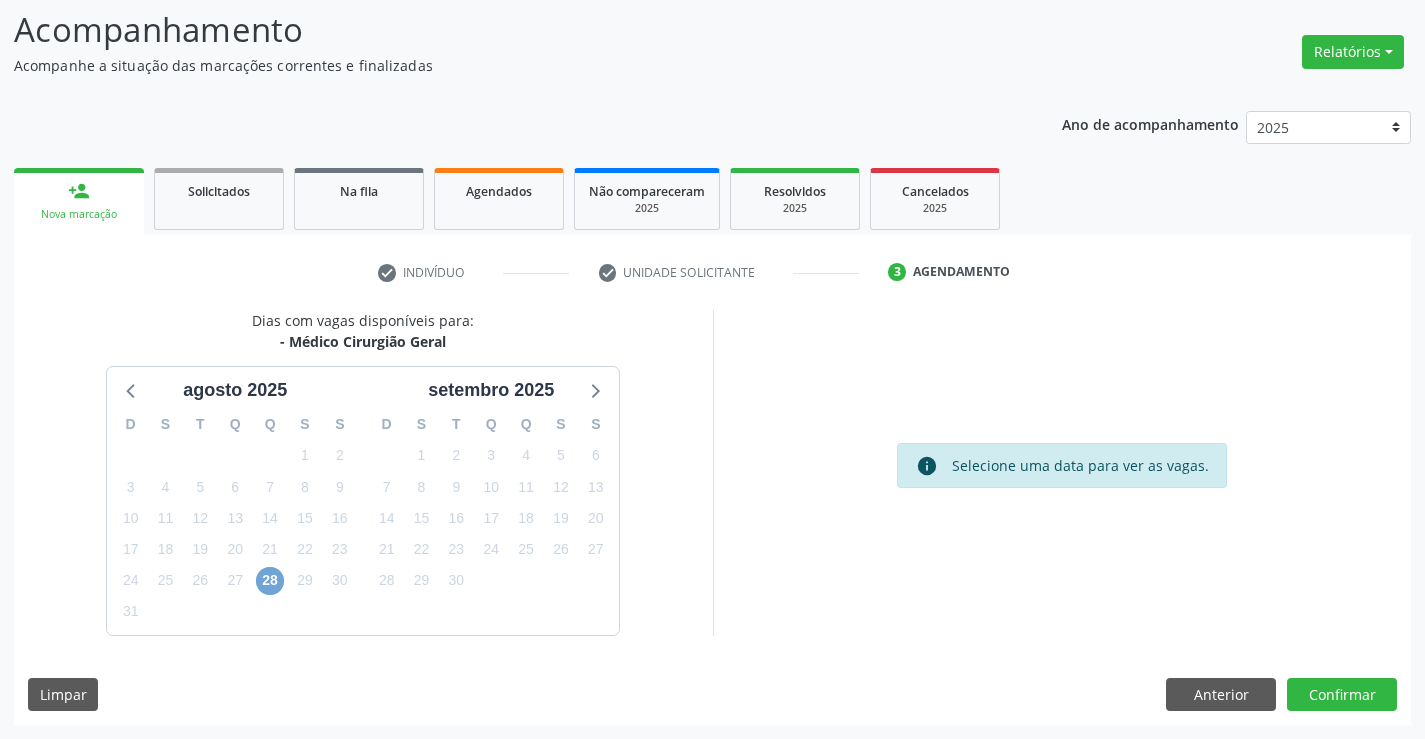 click on "28" at bounding box center (270, 581) 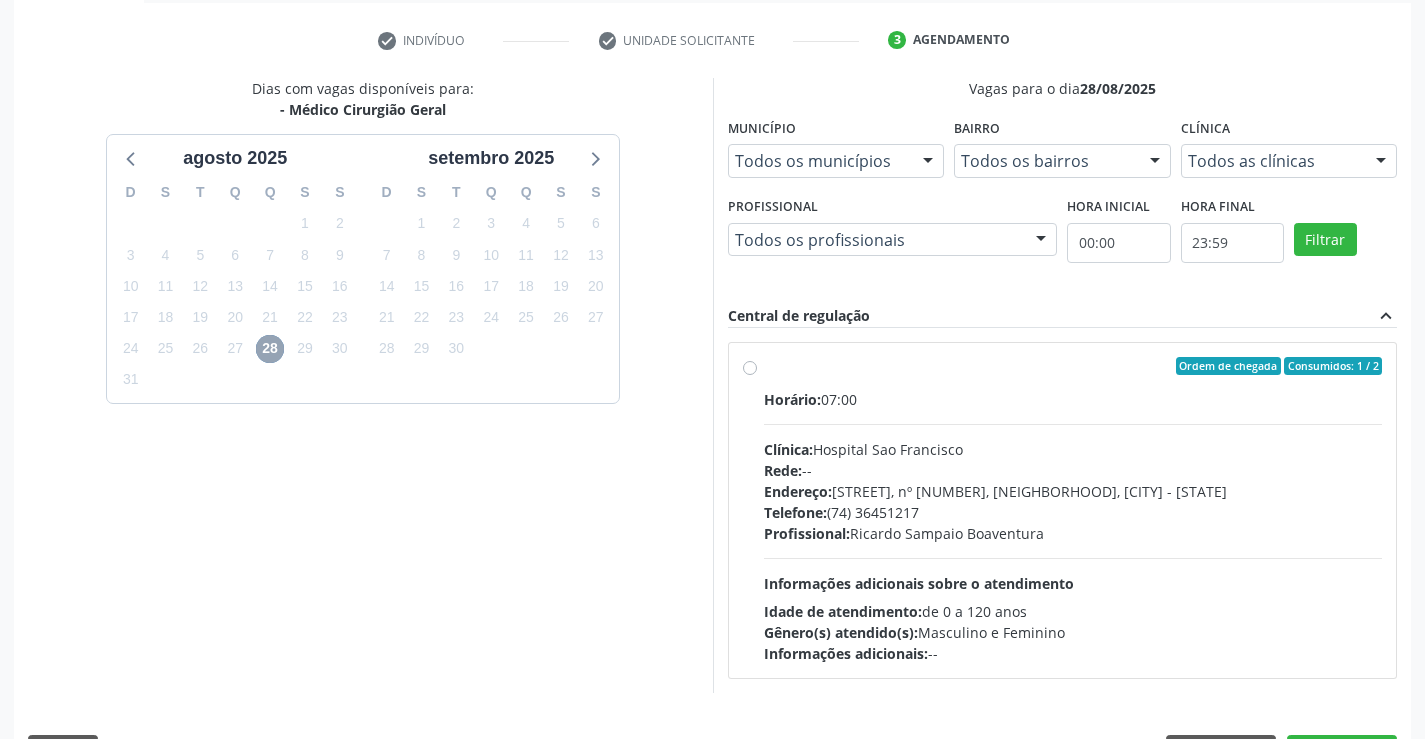 scroll, scrollTop: 420, scrollLeft: 0, axis: vertical 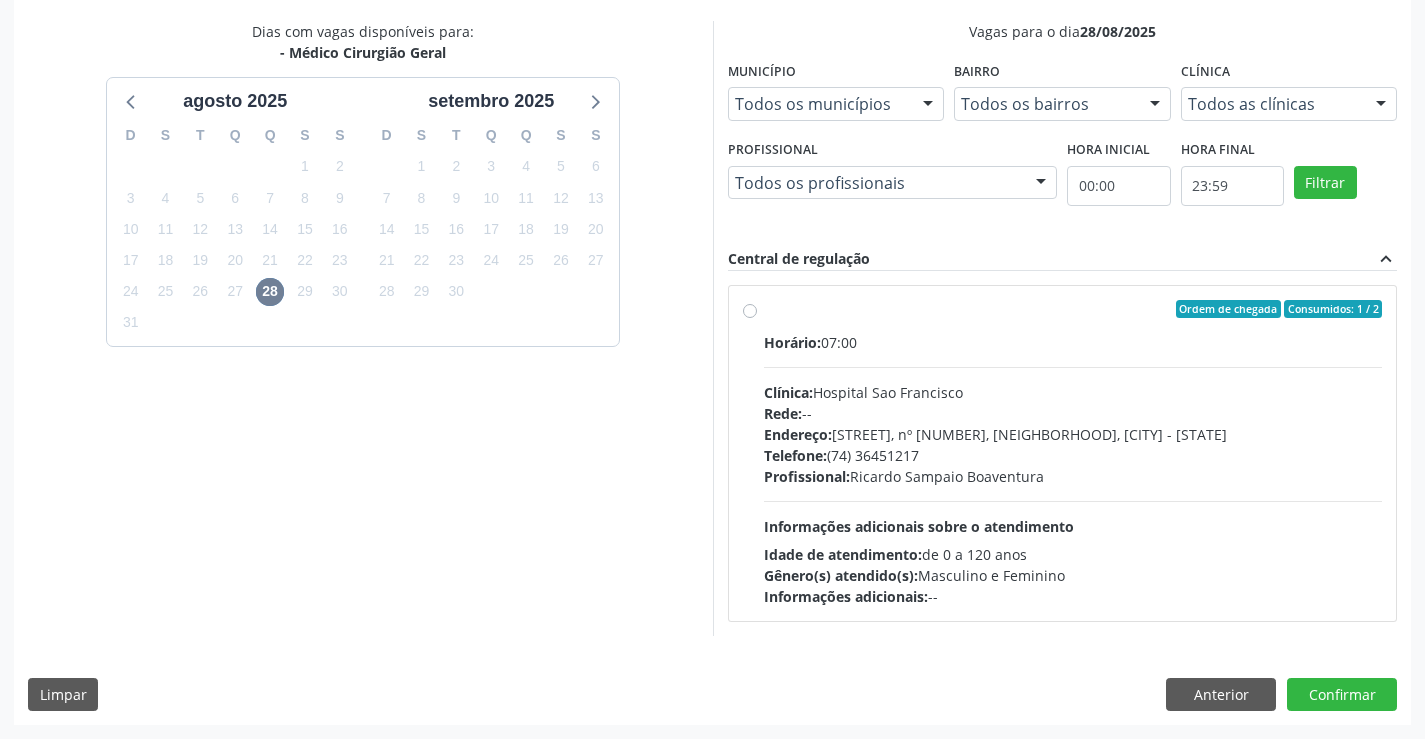 click on "Ordem de chegada
Consumidos: [NUMBER] / [NUMBER]
Horário:   [TIME]
Clínica:  [CLINIC_NAME]
Rede:
--
Endereço:   [STREET], nº [NUMBER], [NEIGHBORHOOD], [CITY] - [STATE]
Telefone:   [PHONE_NUMBER]
Profissional:
[FIRST] [LAST] [LAST]
Informações adicionais sobre o atendimento
Idade de atendimento:
de [AGE] a [AGE] anos
Gênero(s) atendido(s):
Masculino e Feminino
Informações adicionais:
--" at bounding box center [1073, 453] 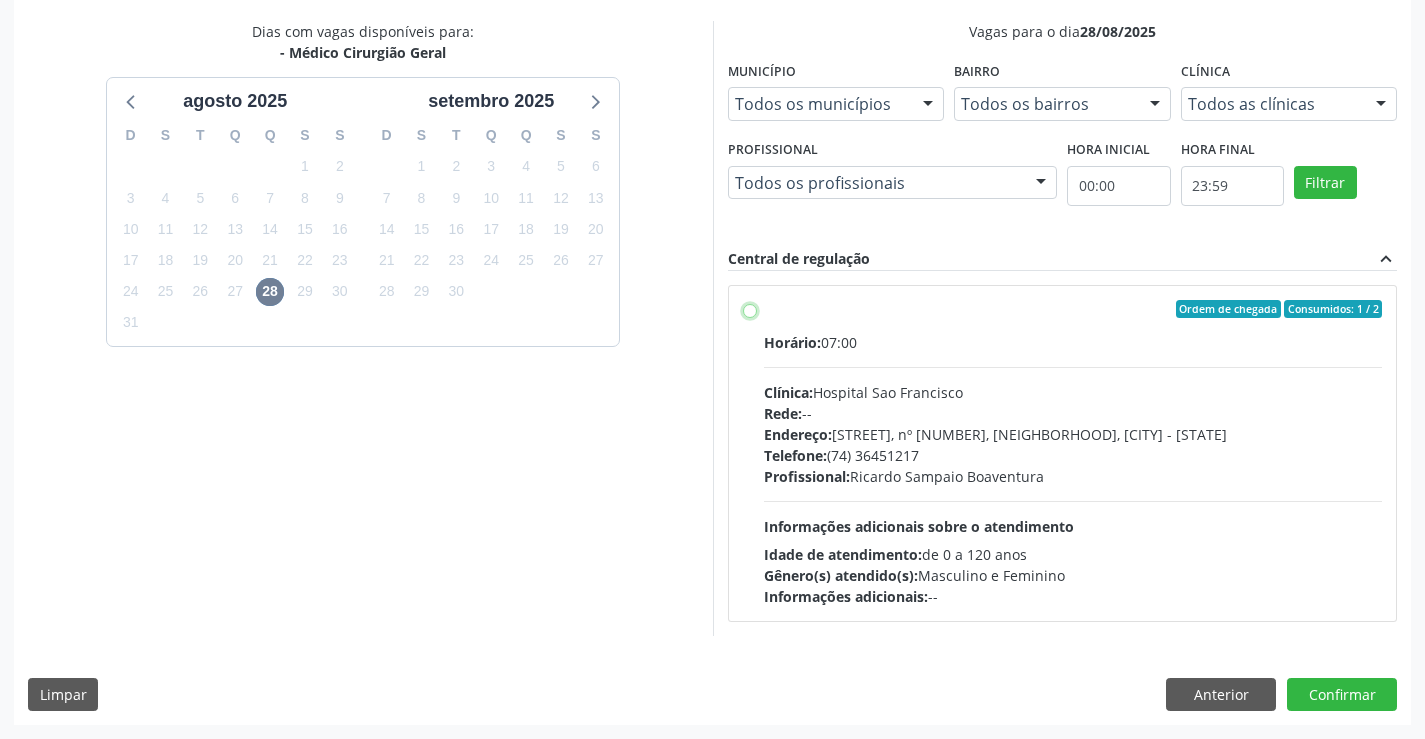 click on "Ordem de chegada
Consumidos: [NUMBER] / [NUMBER]
Horário:   [TIME]
Clínica:  [CLINIC_NAME]
Rede:
--
Endereço:   [STREET], nº [NUMBER], [NEIGHBORHOOD], [CITY] - [STATE]
Telefone:   [PHONE_NUMBER]
Profissional:
[FIRST] [LAST] [LAST]
Informações adicionais sobre o atendimento
Idade de atendimento:
de [AGE] a [AGE] anos
Gênero(s) atendido(s):
Masculino e Feminino
Informações adicionais:
--" at bounding box center (750, 309) 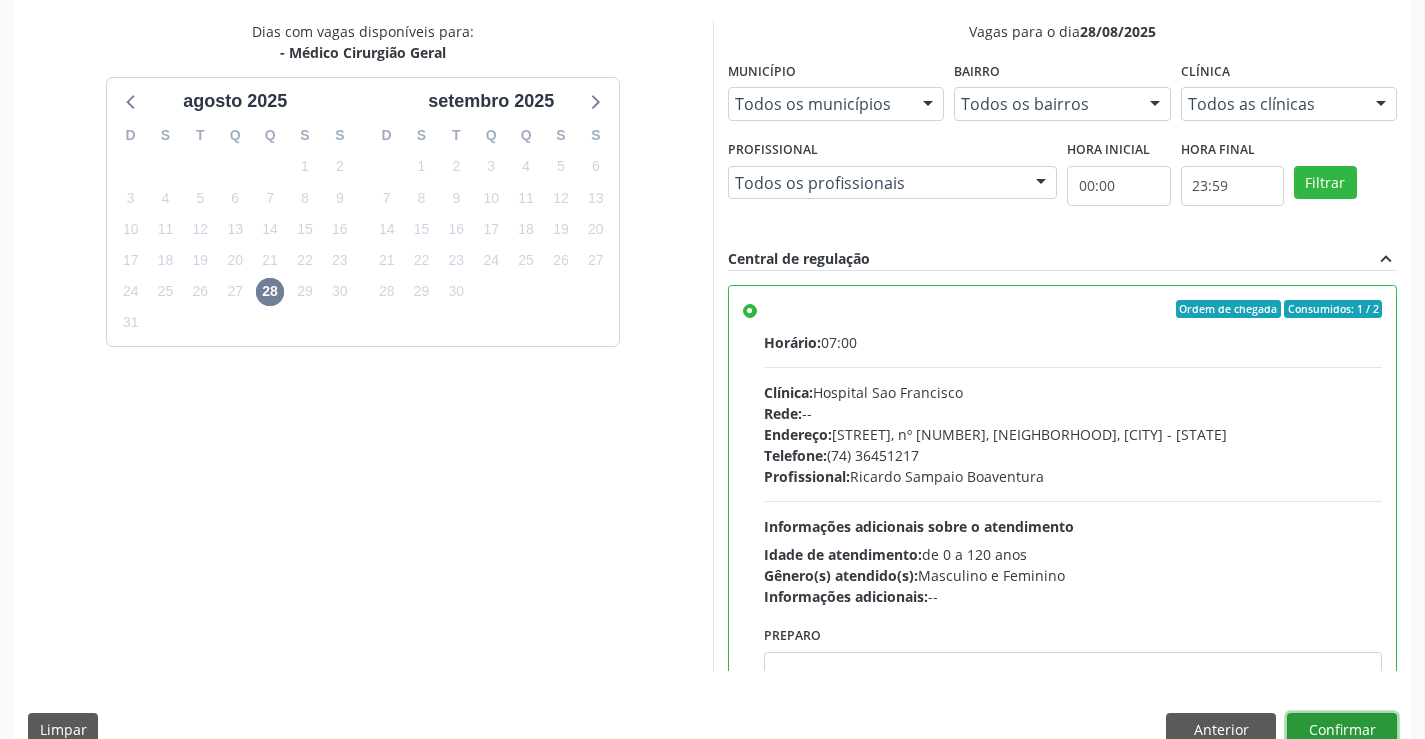 click on "Confirmar" at bounding box center [1342, 730] 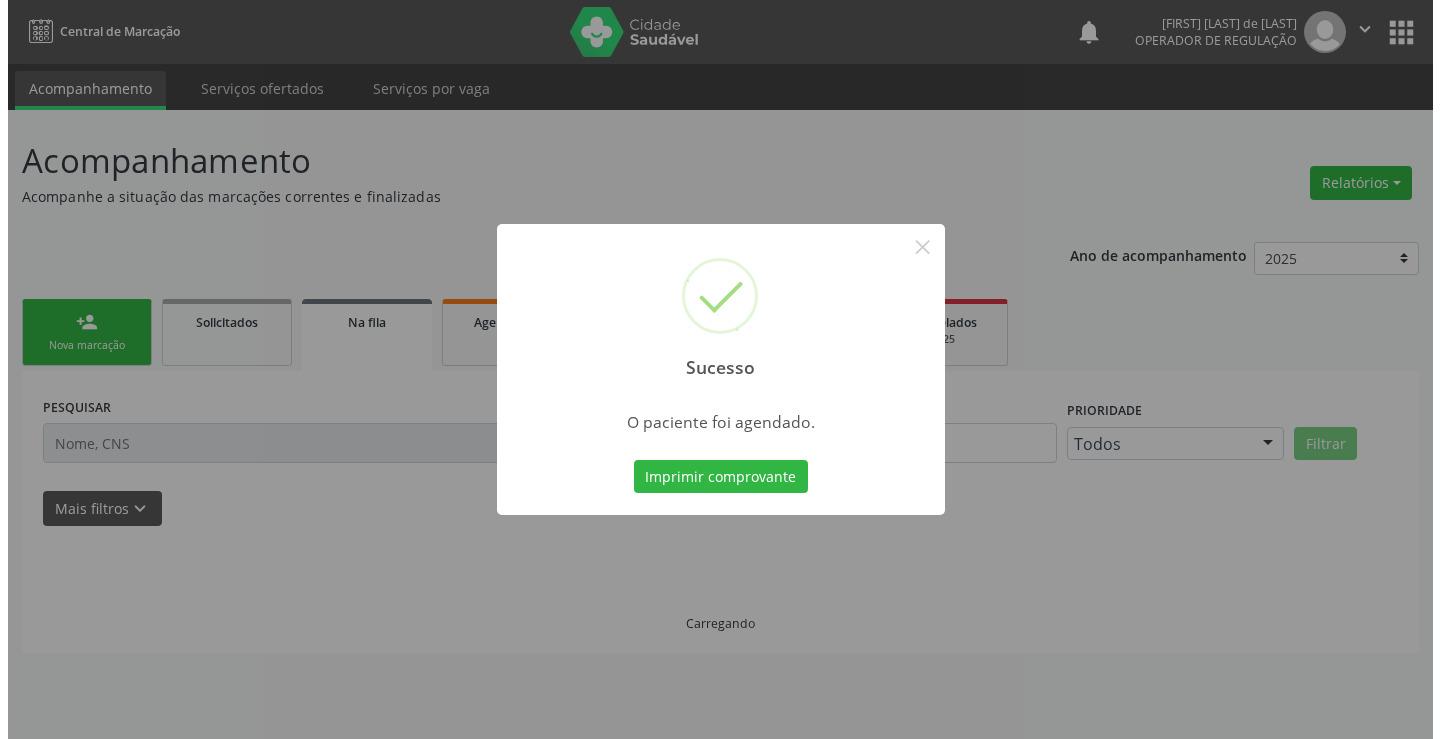 scroll, scrollTop: 0, scrollLeft: 0, axis: both 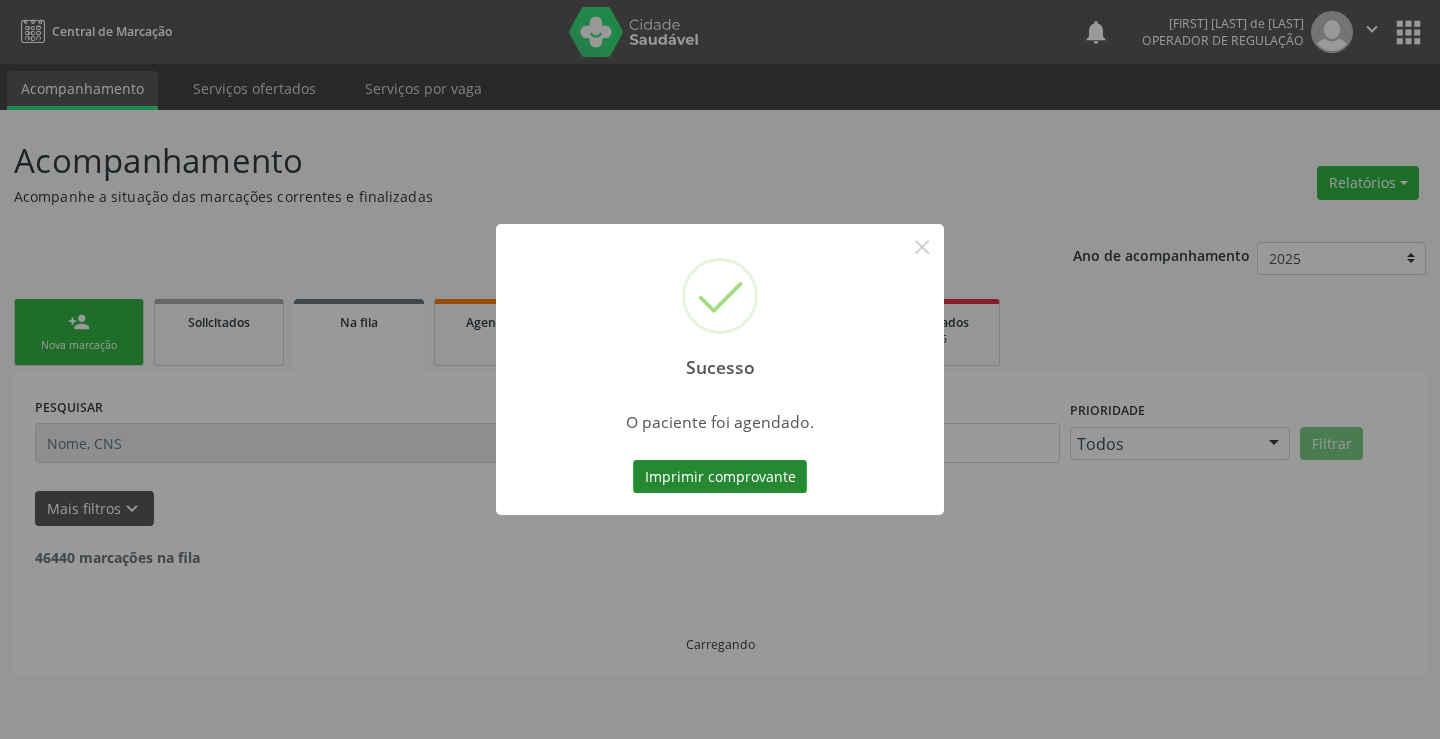 click on "Imprimir comprovante" at bounding box center (720, 477) 